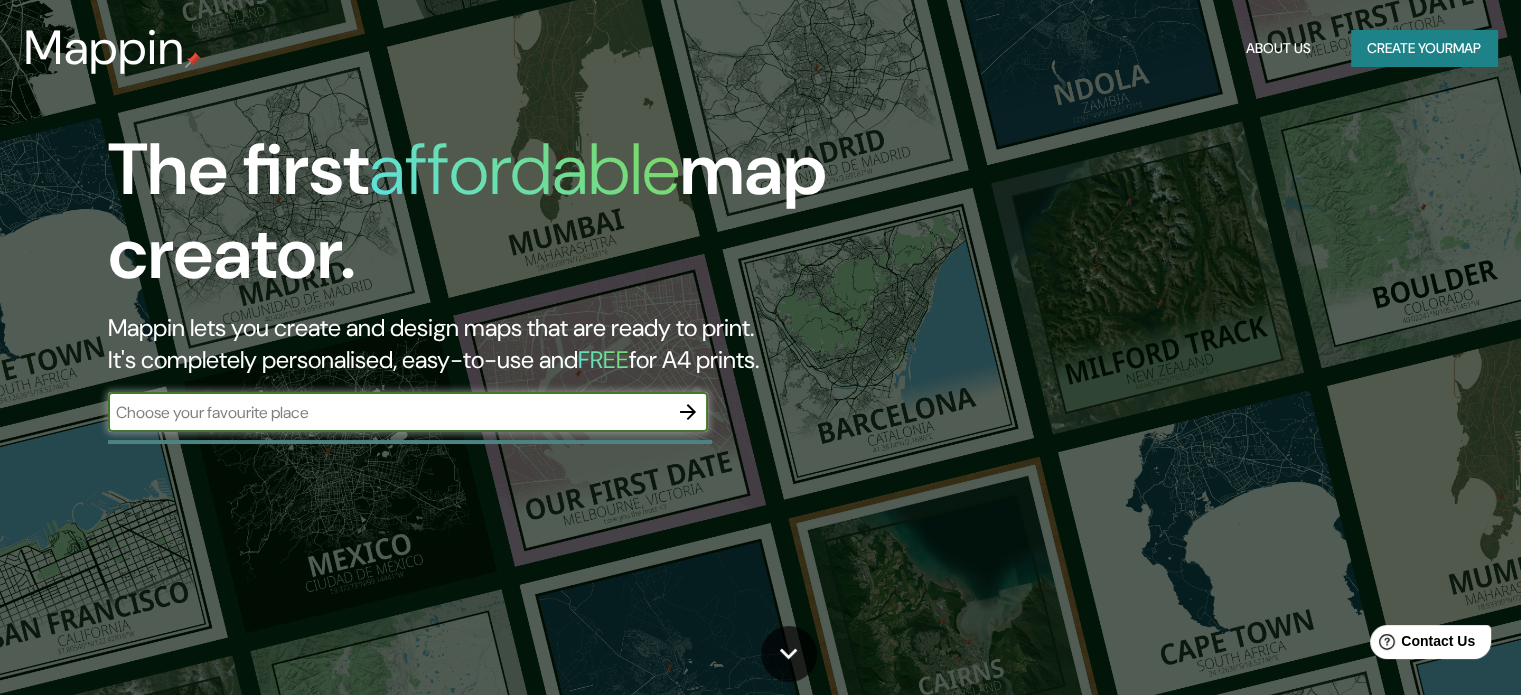 scroll, scrollTop: 0, scrollLeft: 0, axis: both 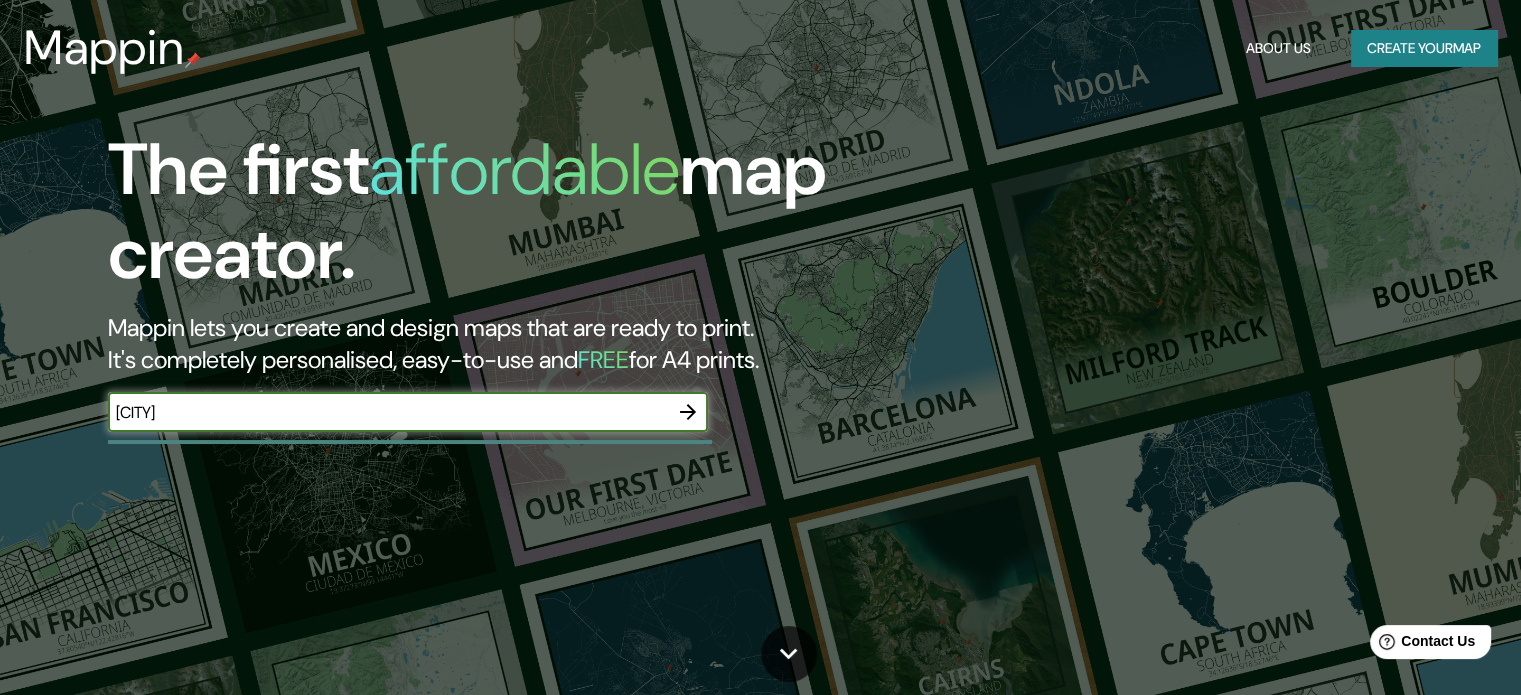 type on "[CITY]" 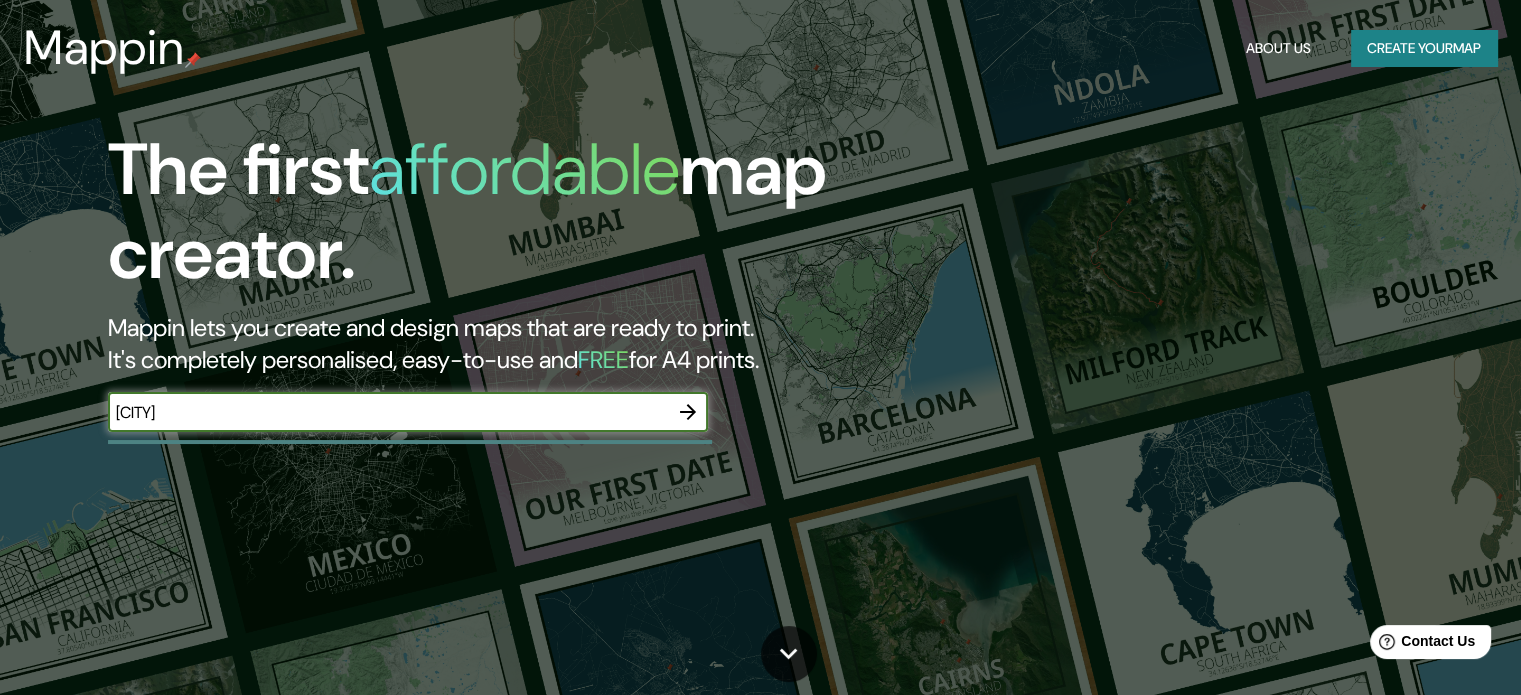 click 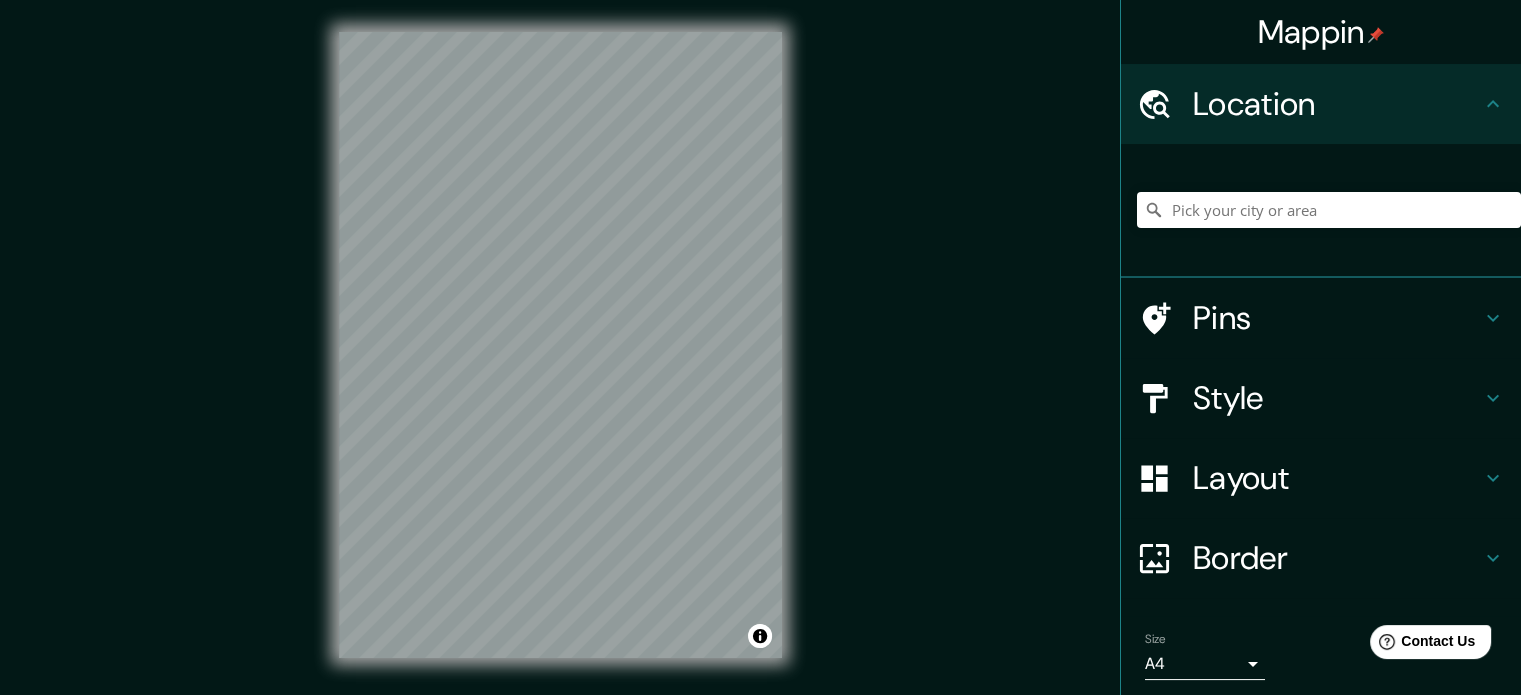 click on "© Mapbox   © OpenStreetMap   Improve this map" at bounding box center [560, 345] 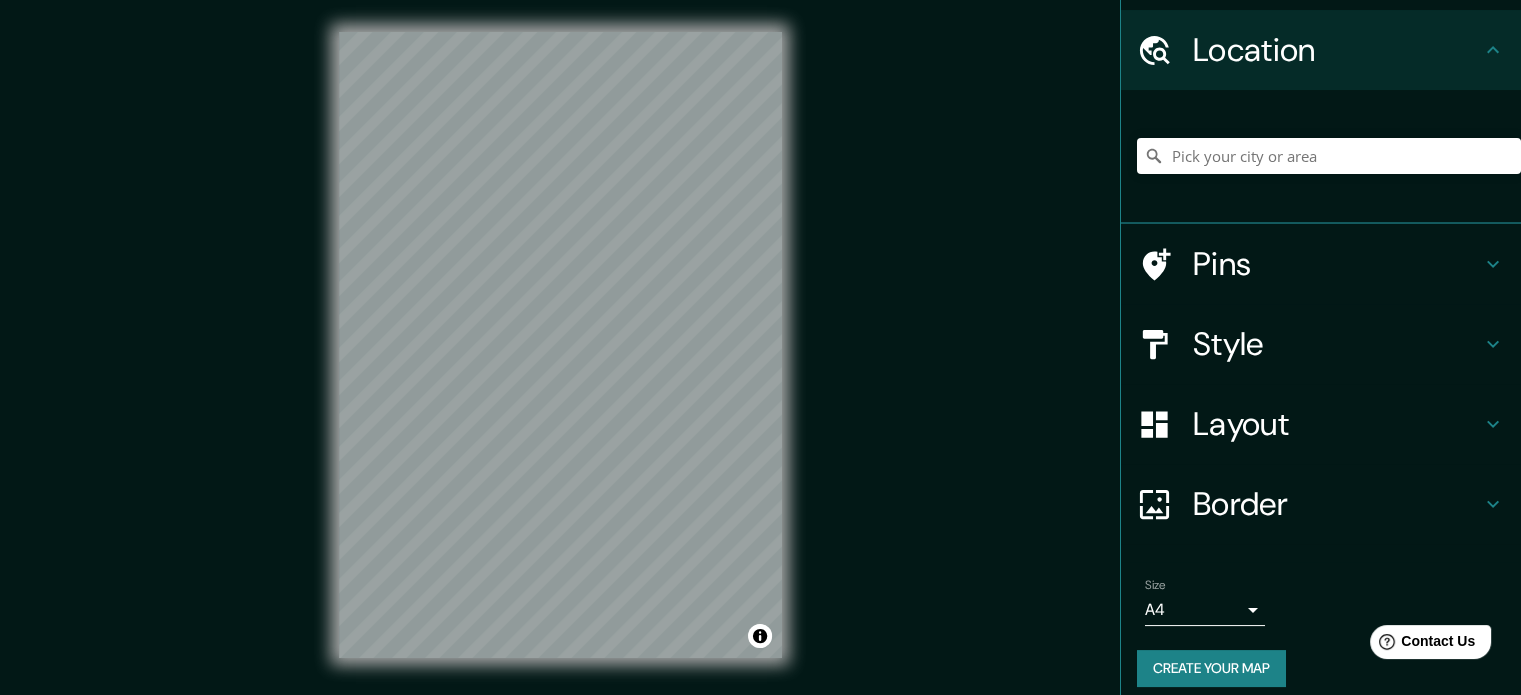 scroll, scrollTop: 68, scrollLeft: 0, axis: vertical 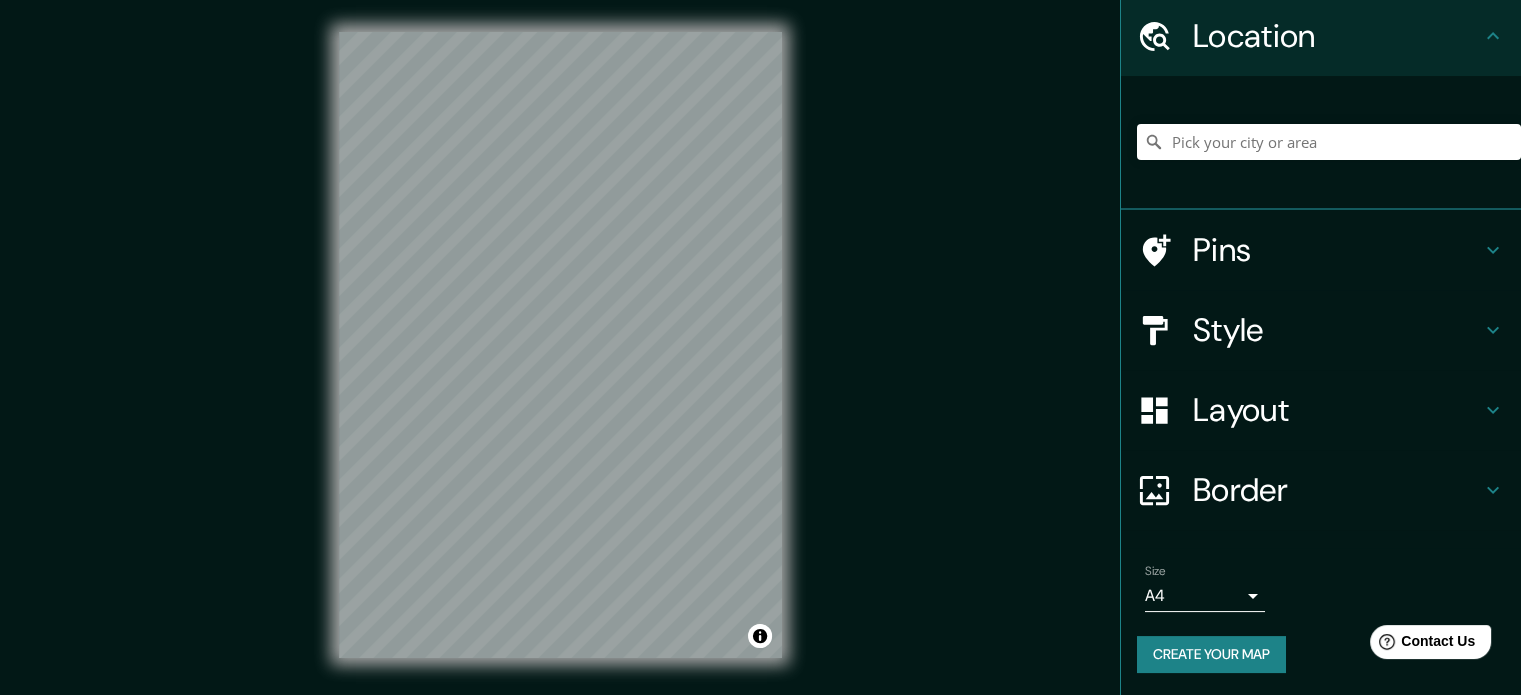 click on "Style" at bounding box center [1337, 330] 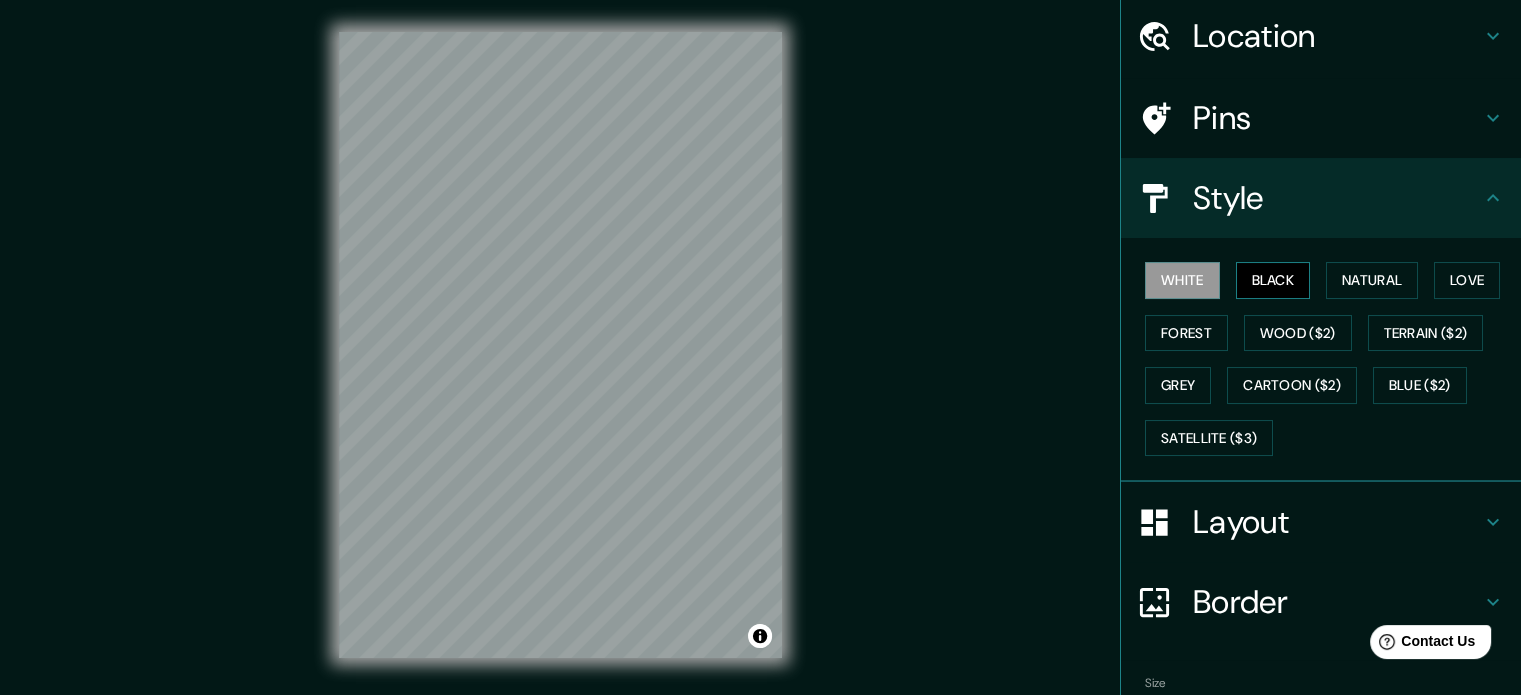 click on "Black" at bounding box center (1273, 280) 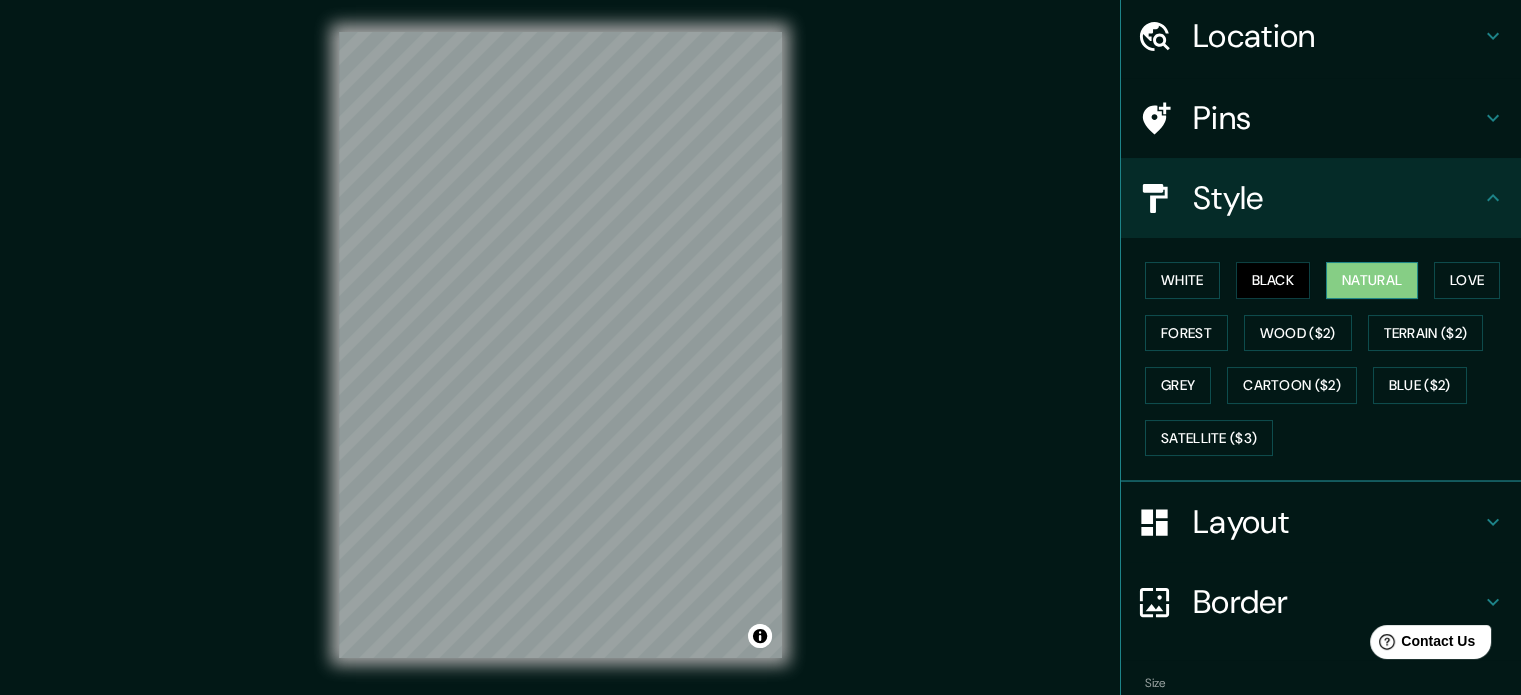 click on "Natural" at bounding box center (1372, 280) 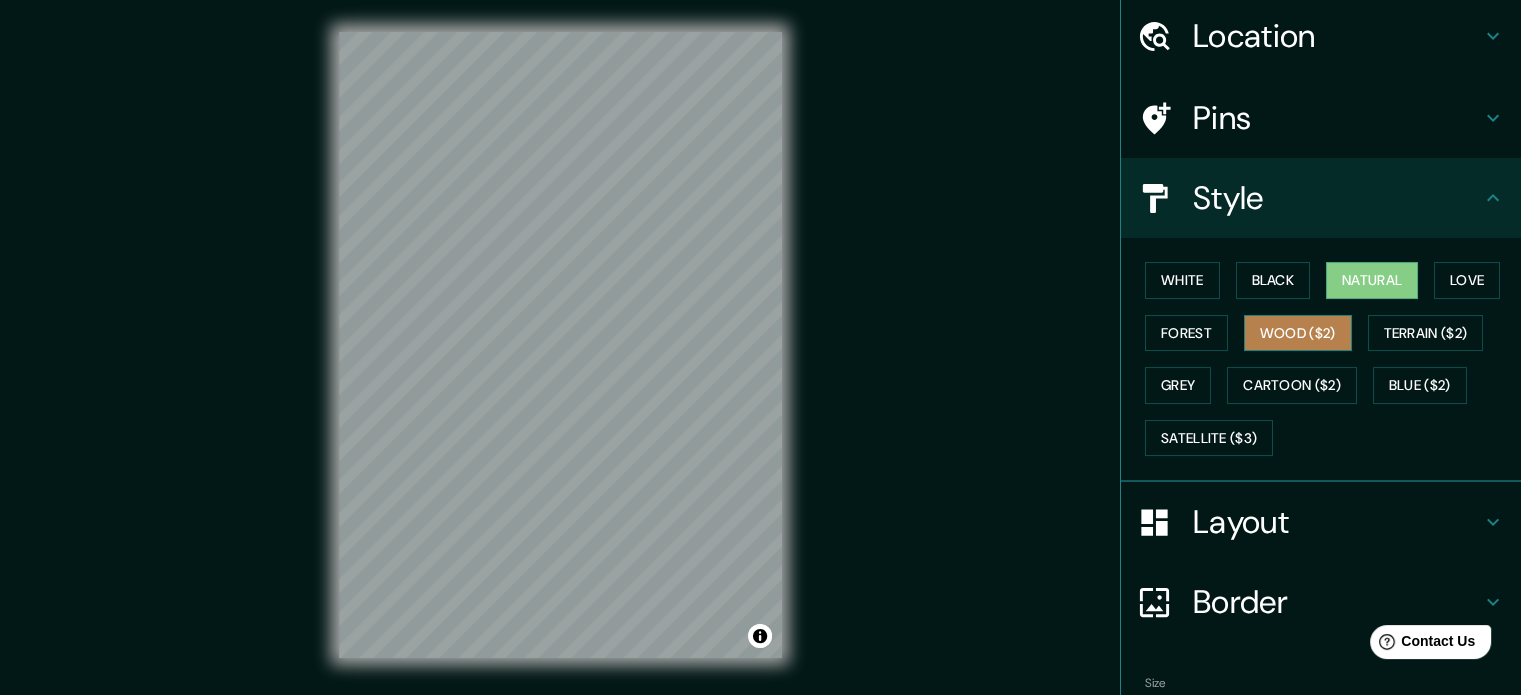 click on "Wood ($2)" at bounding box center (1298, 333) 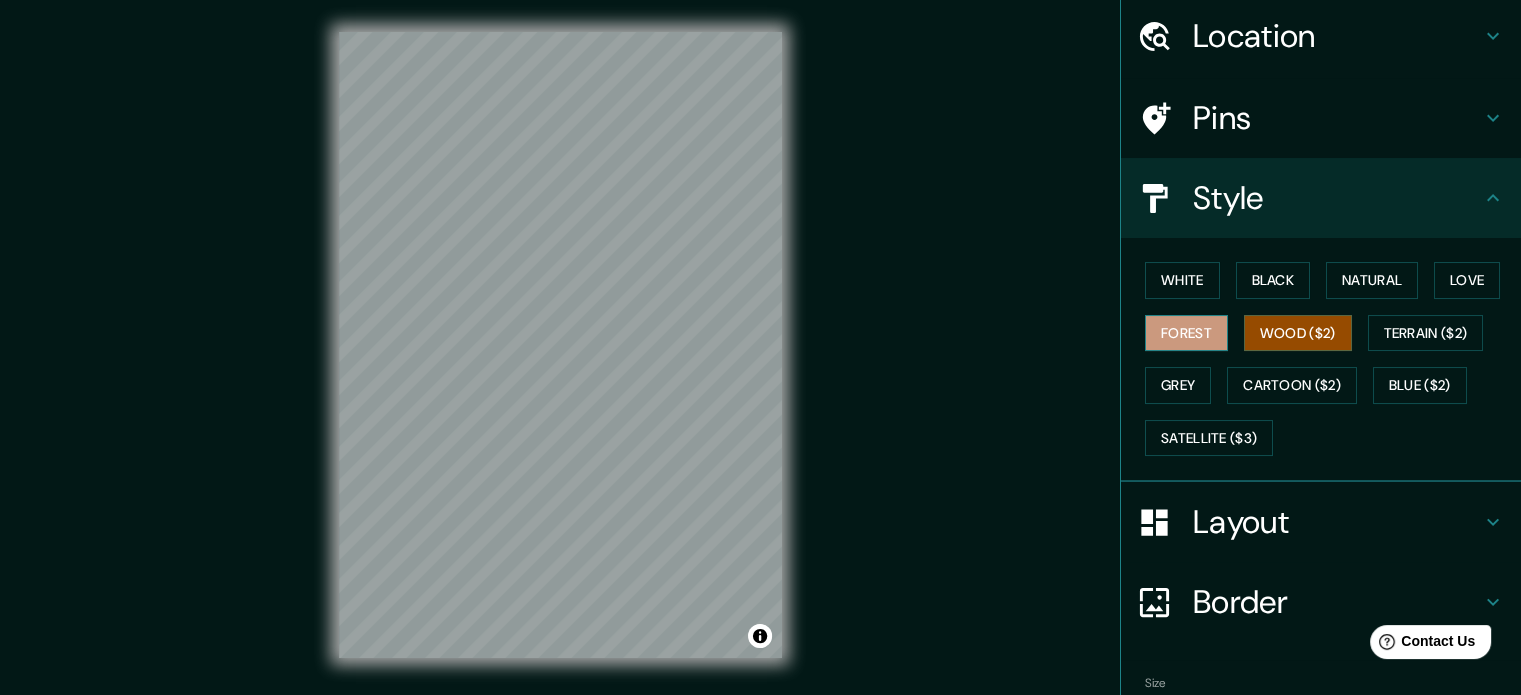 click on "Forest" at bounding box center (1186, 333) 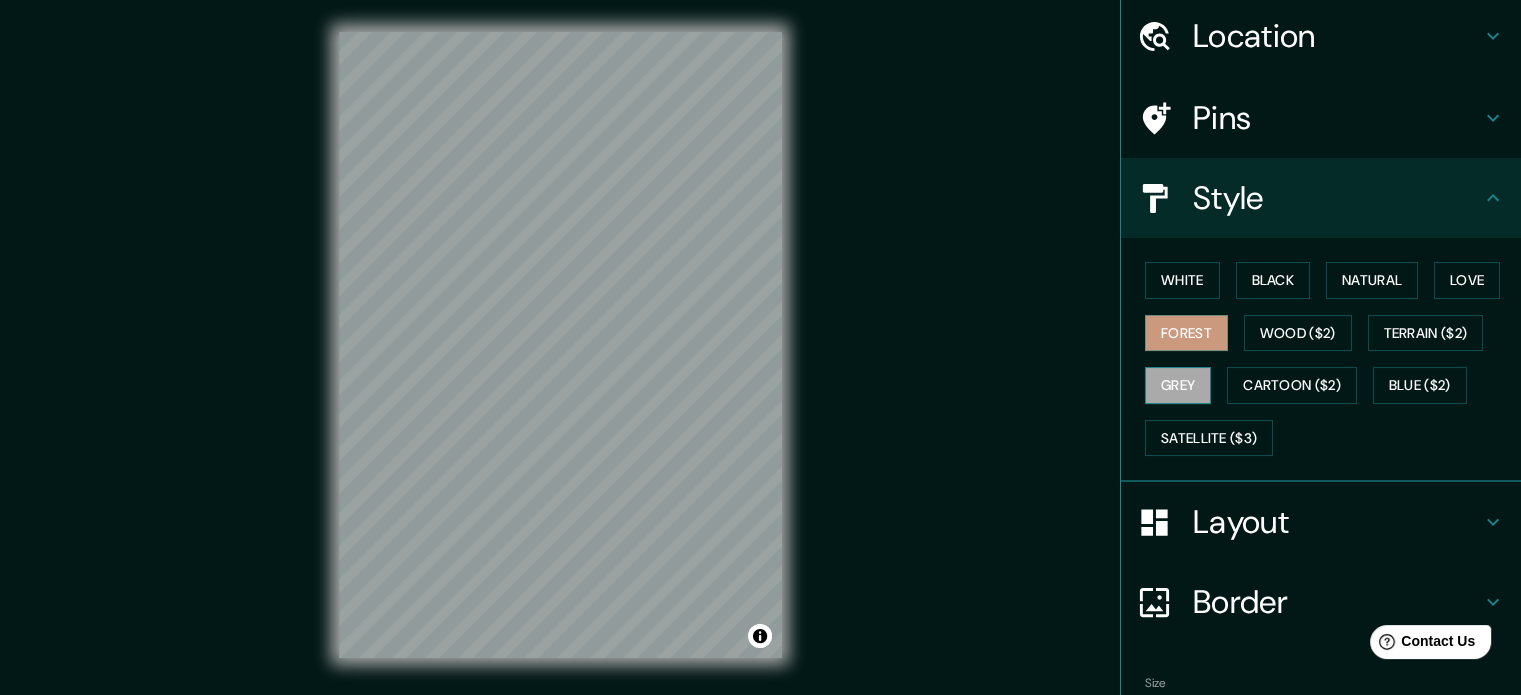 click on "Grey" at bounding box center (1178, 385) 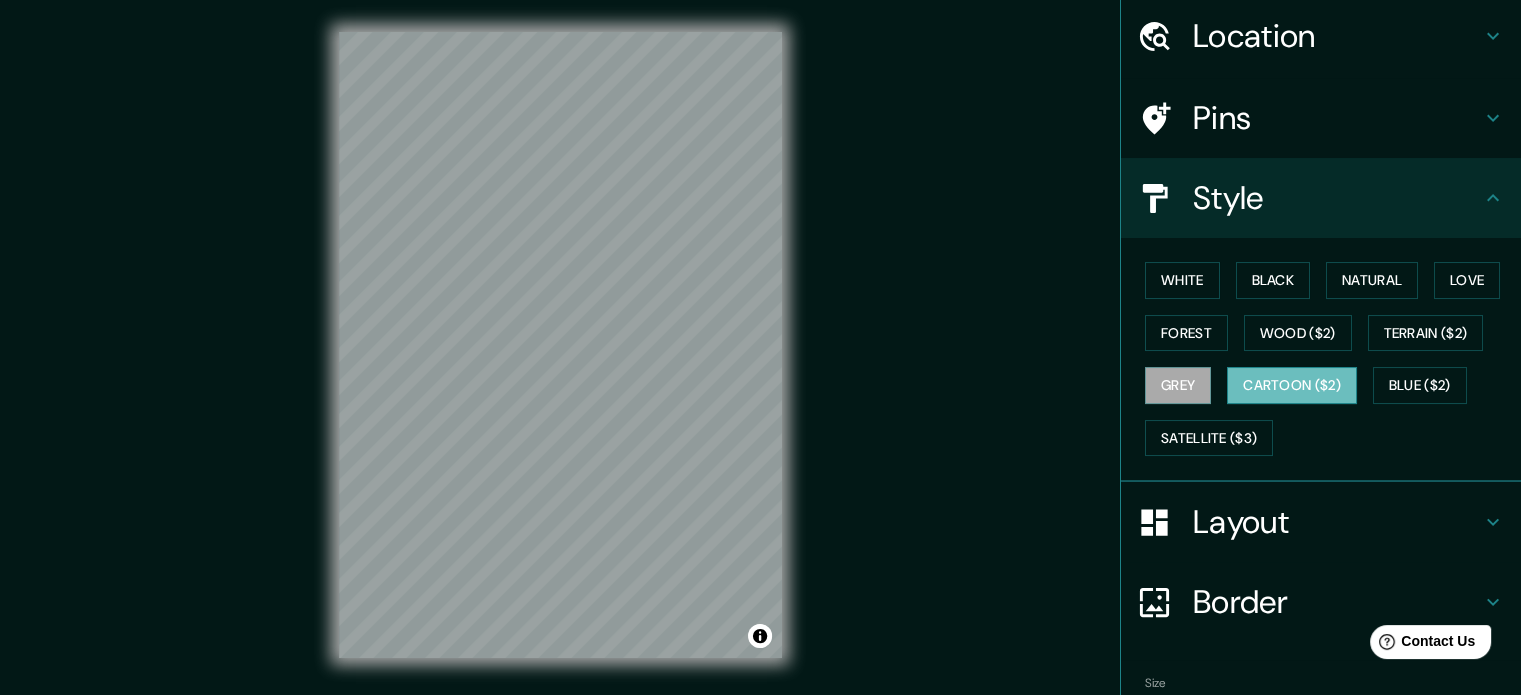 click on "Cartoon ($2)" at bounding box center [1292, 385] 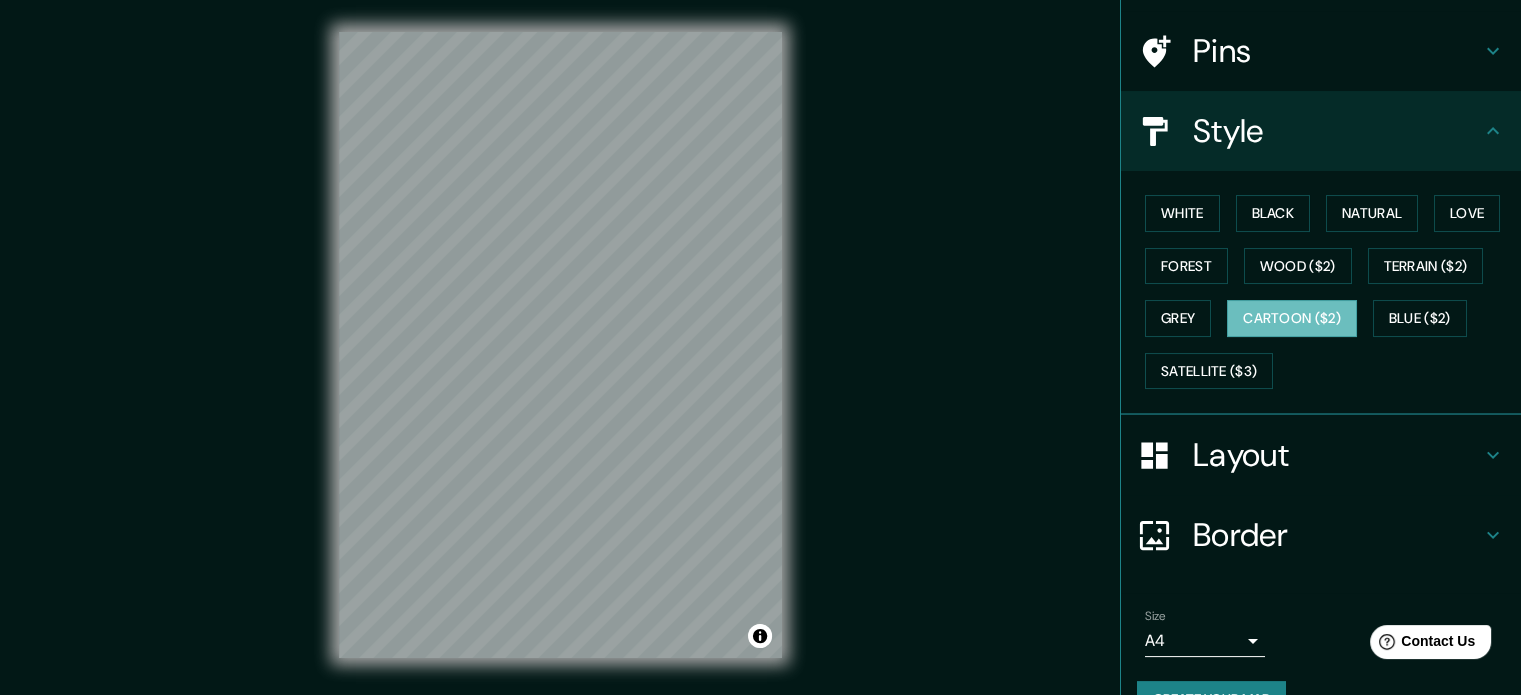 click on "Layout" at bounding box center (1321, 455) 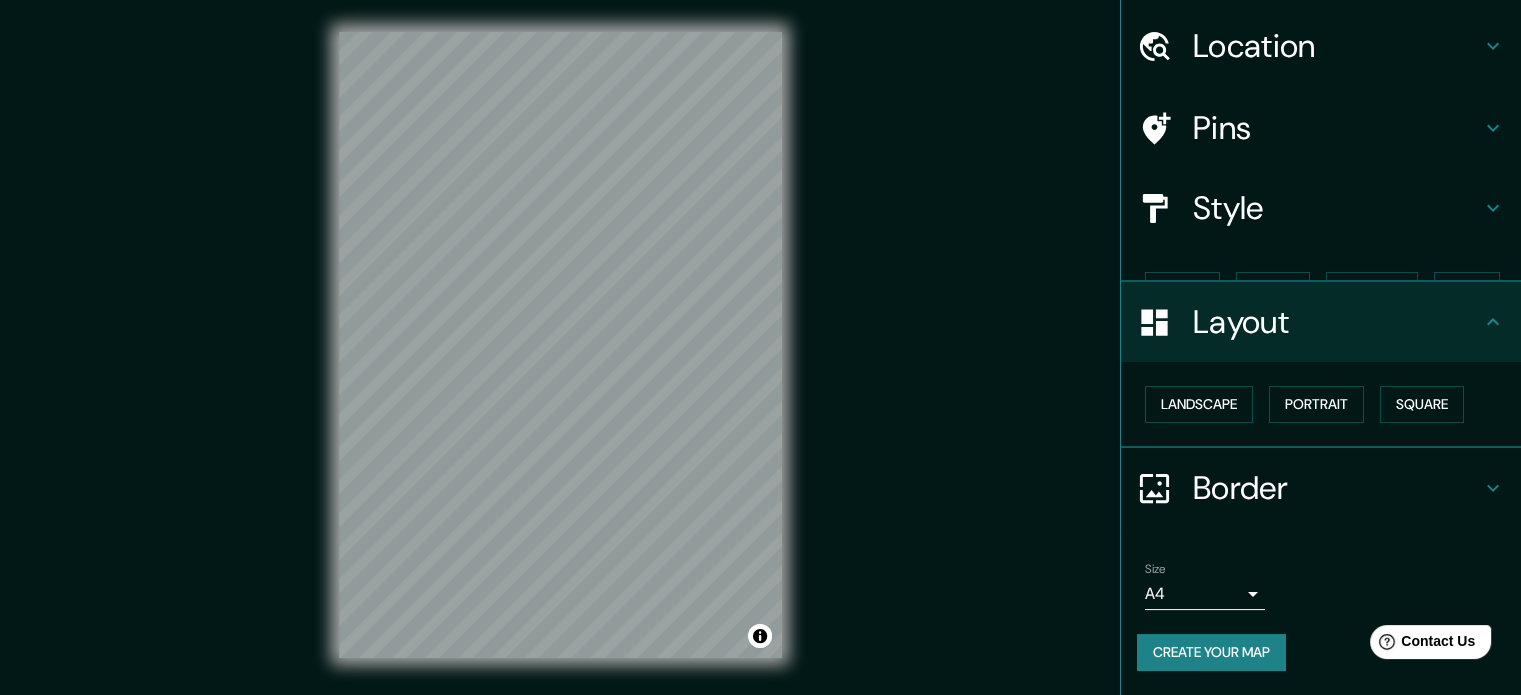 scroll, scrollTop: 22, scrollLeft: 0, axis: vertical 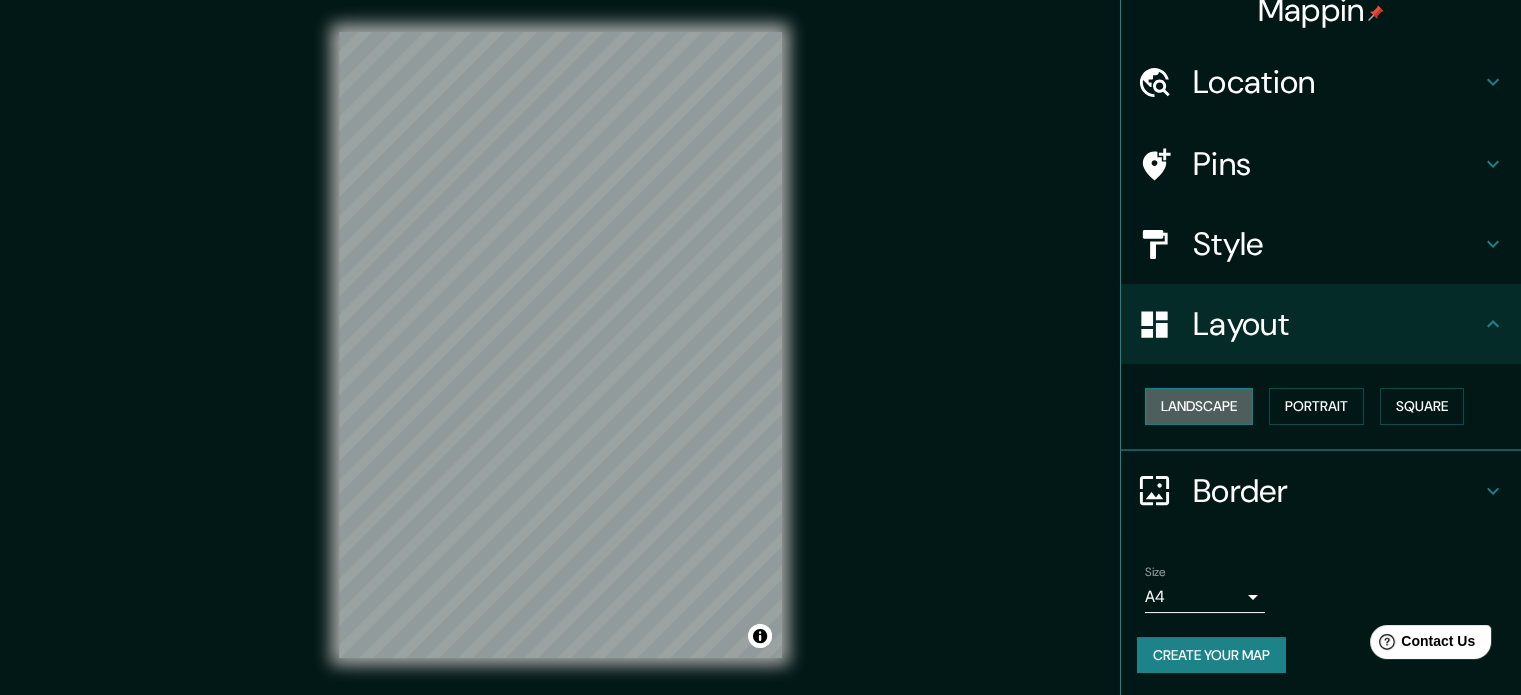 click on "Landscape" at bounding box center (1199, 406) 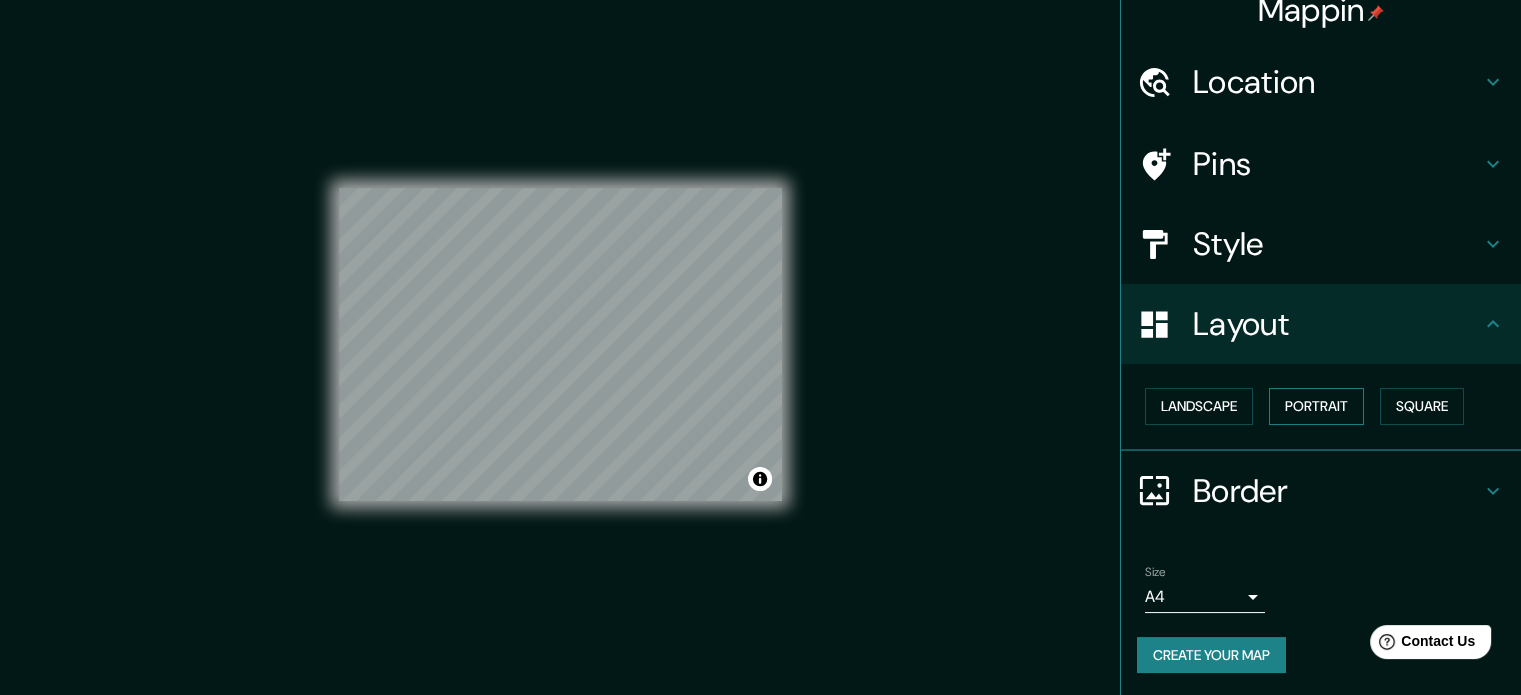 click on "Portrait" at bounding box center (1316, 406) 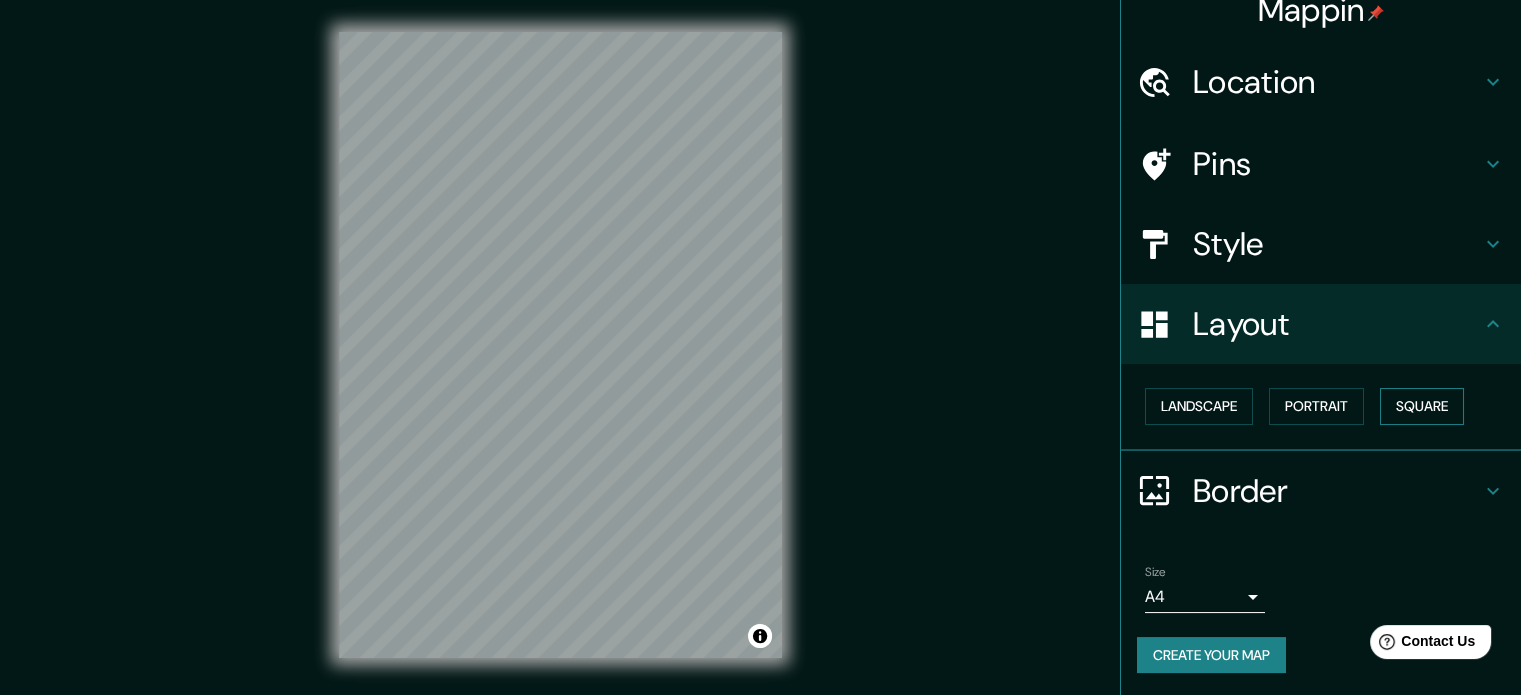 click on "Square" at bounding box center [1422, 406] 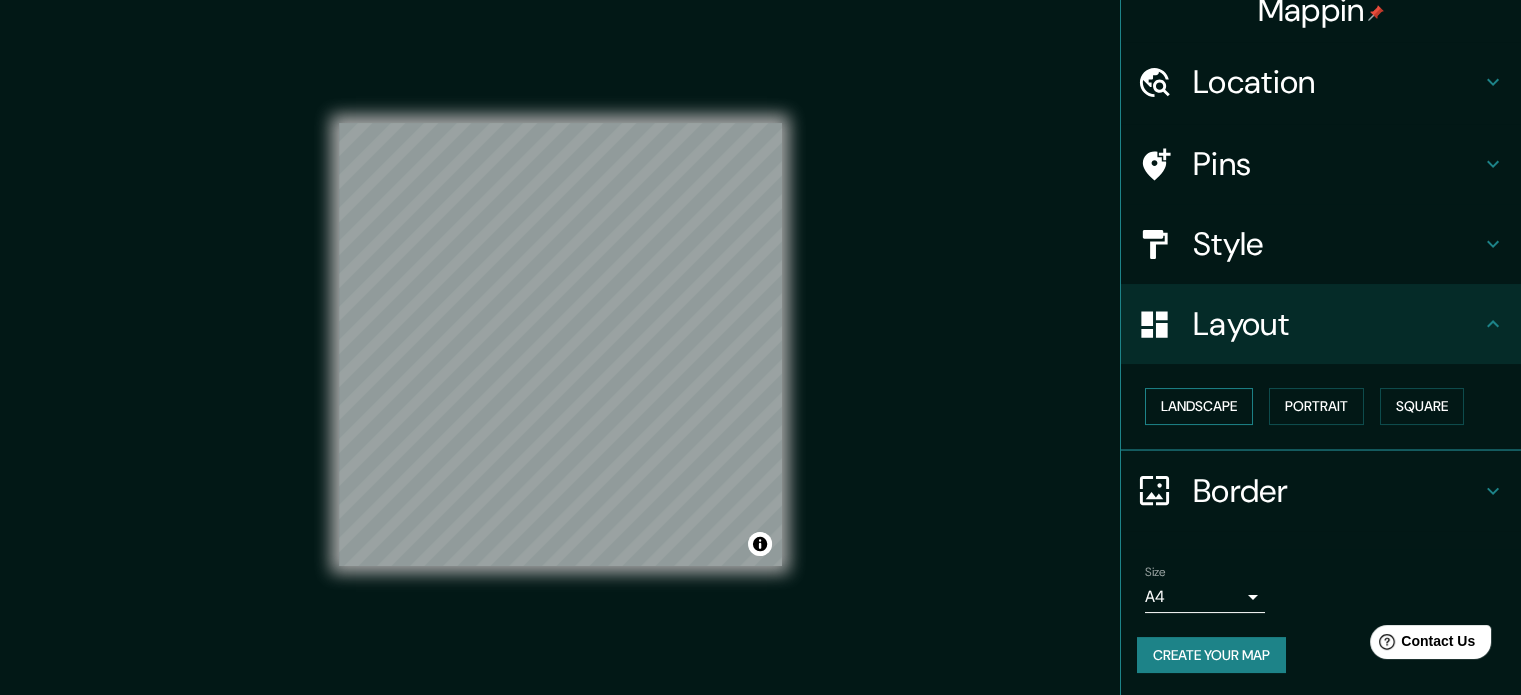 click on "Landscape" at bounding box center [1199, 406] 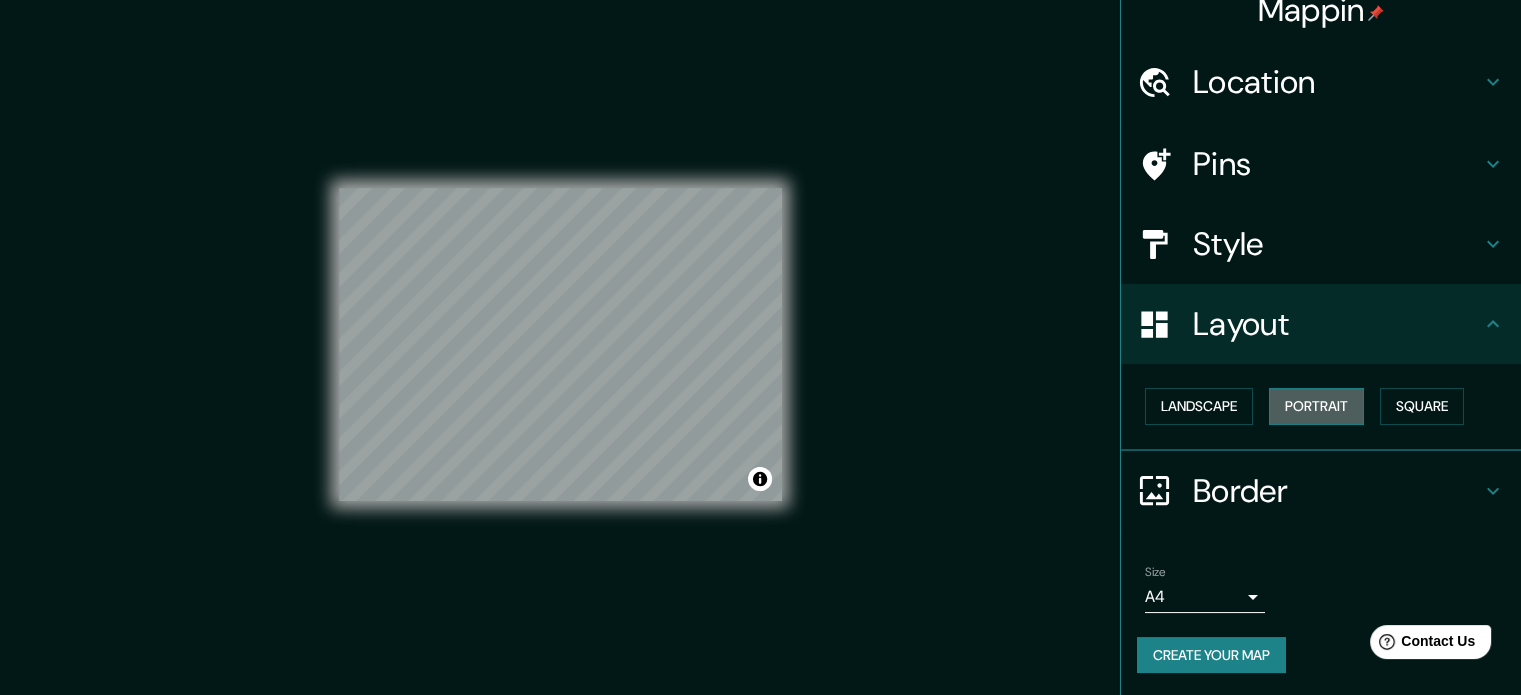 click on "Portrait" at bounding box center [1316, 406] 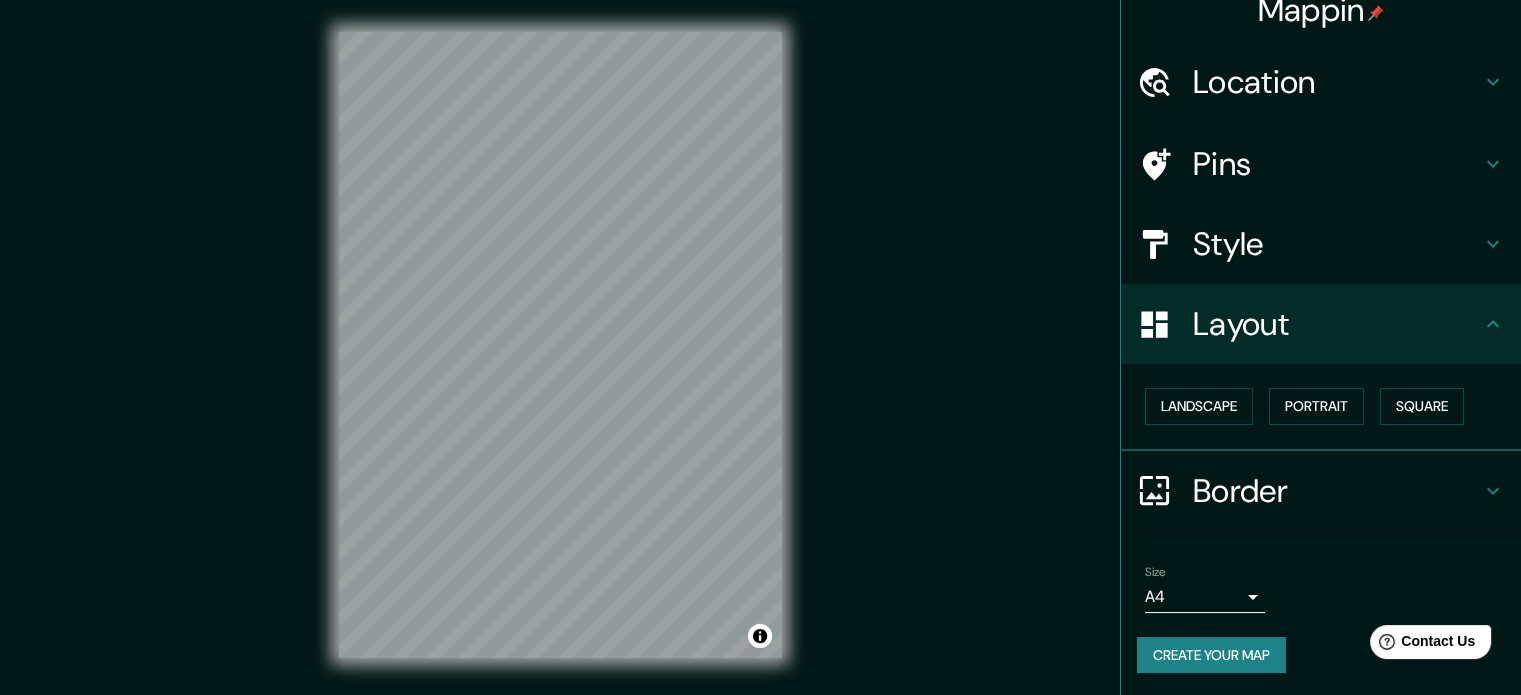 click on "Border" at bounding box center [1337, 491] 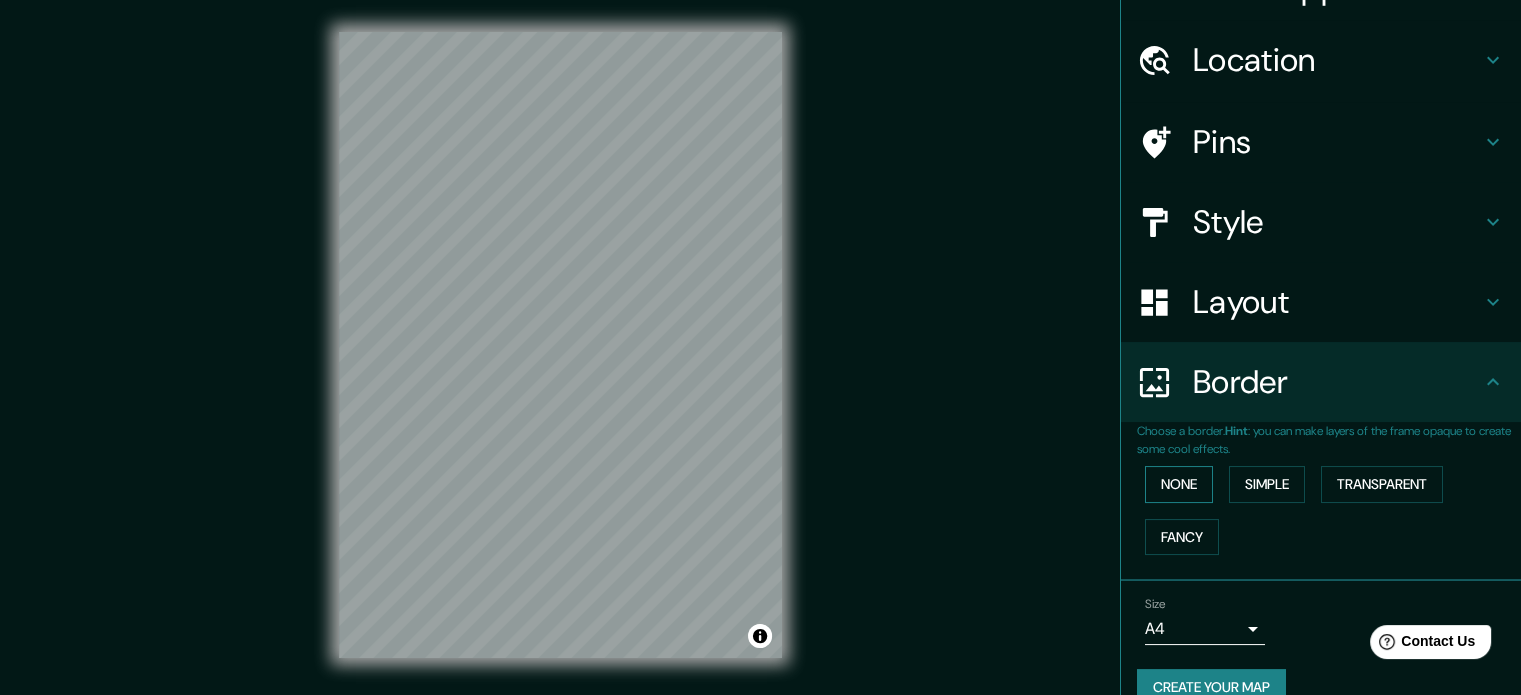 scroll, scrollTop: 56, scrollLeft: 0, axis: vertical 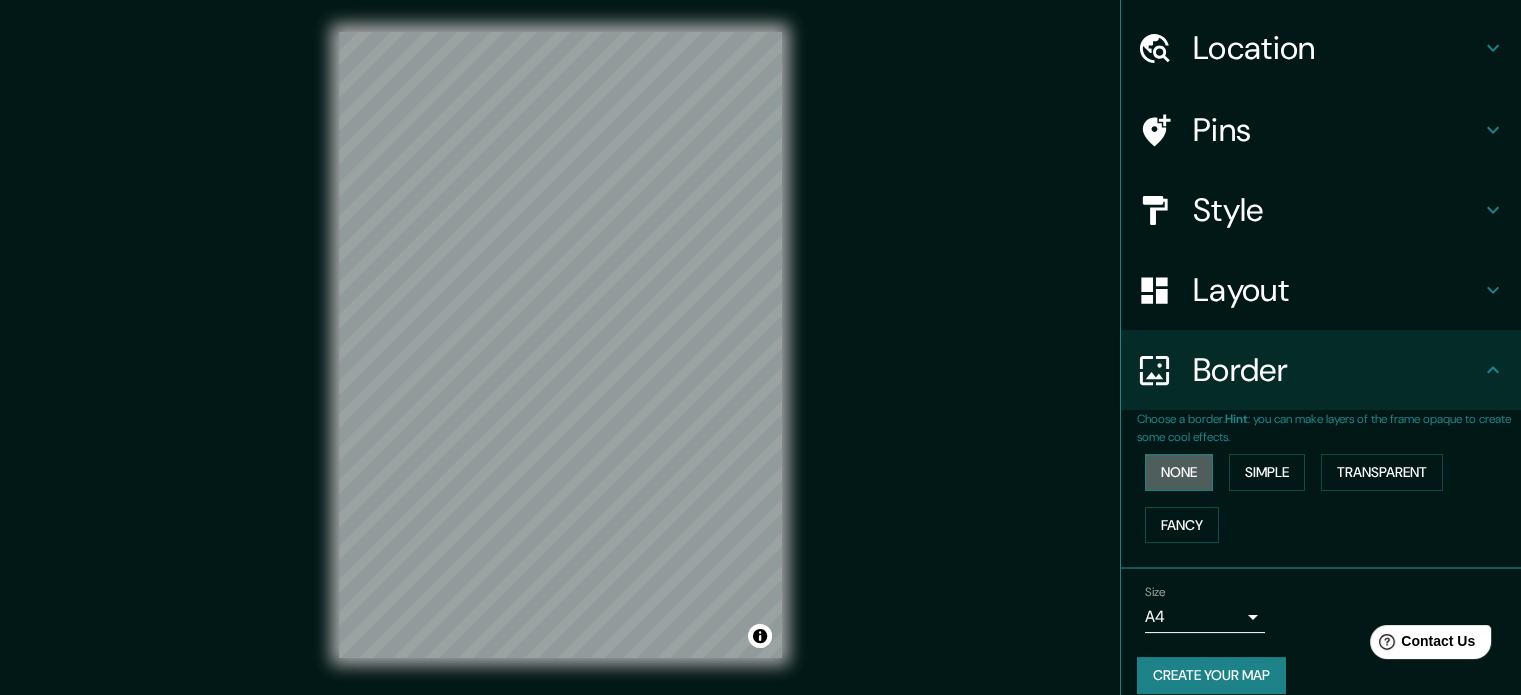 click on "None" at bounding box center [1179, 472] 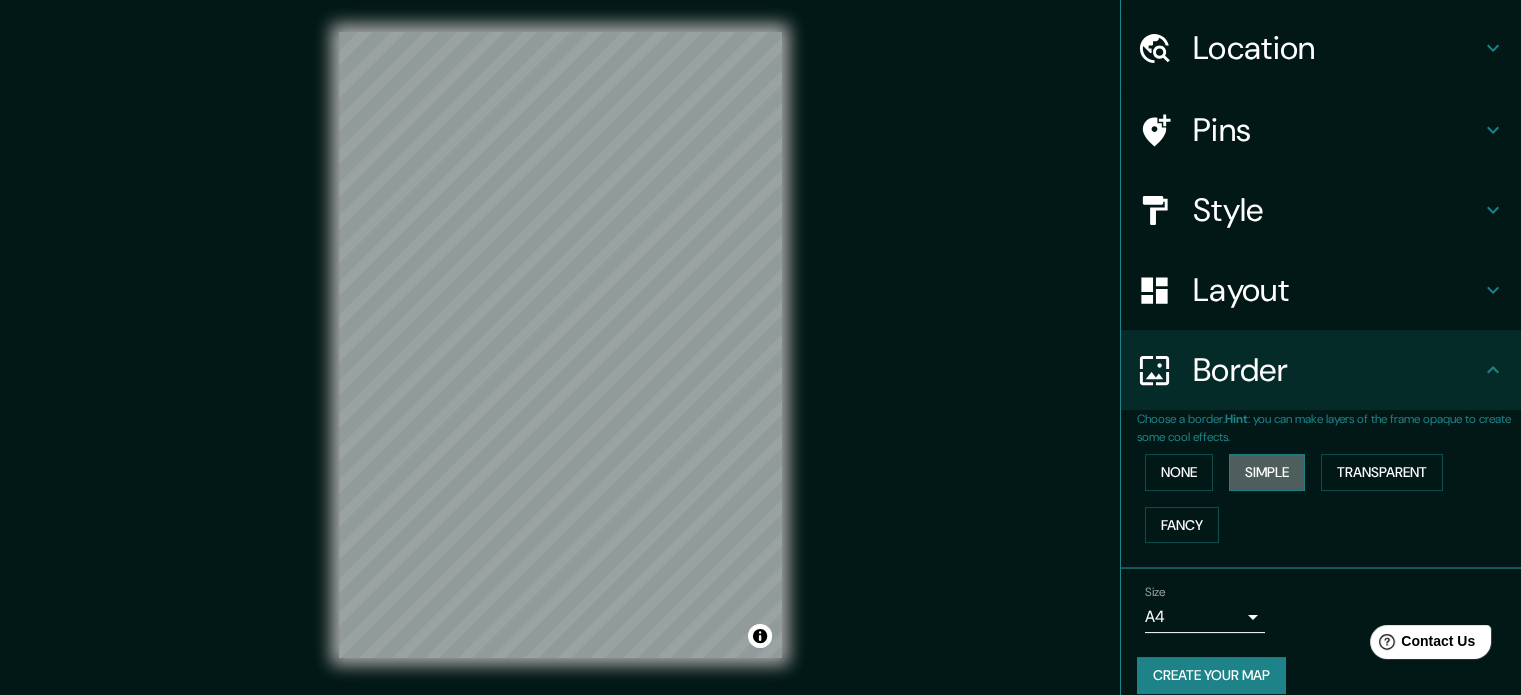 click on "Simple" at bounding box center [1267, 472] 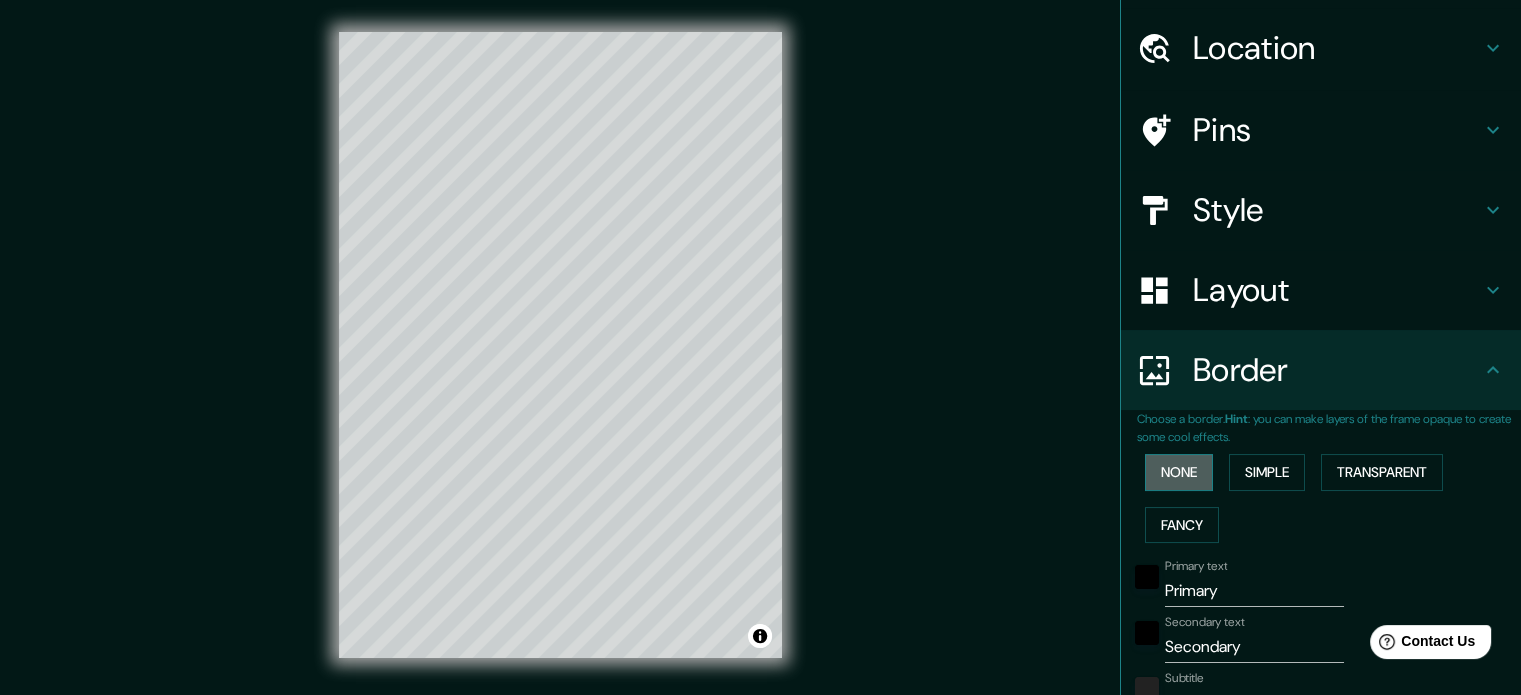 click on "None" at bounding box center (1179, 472) 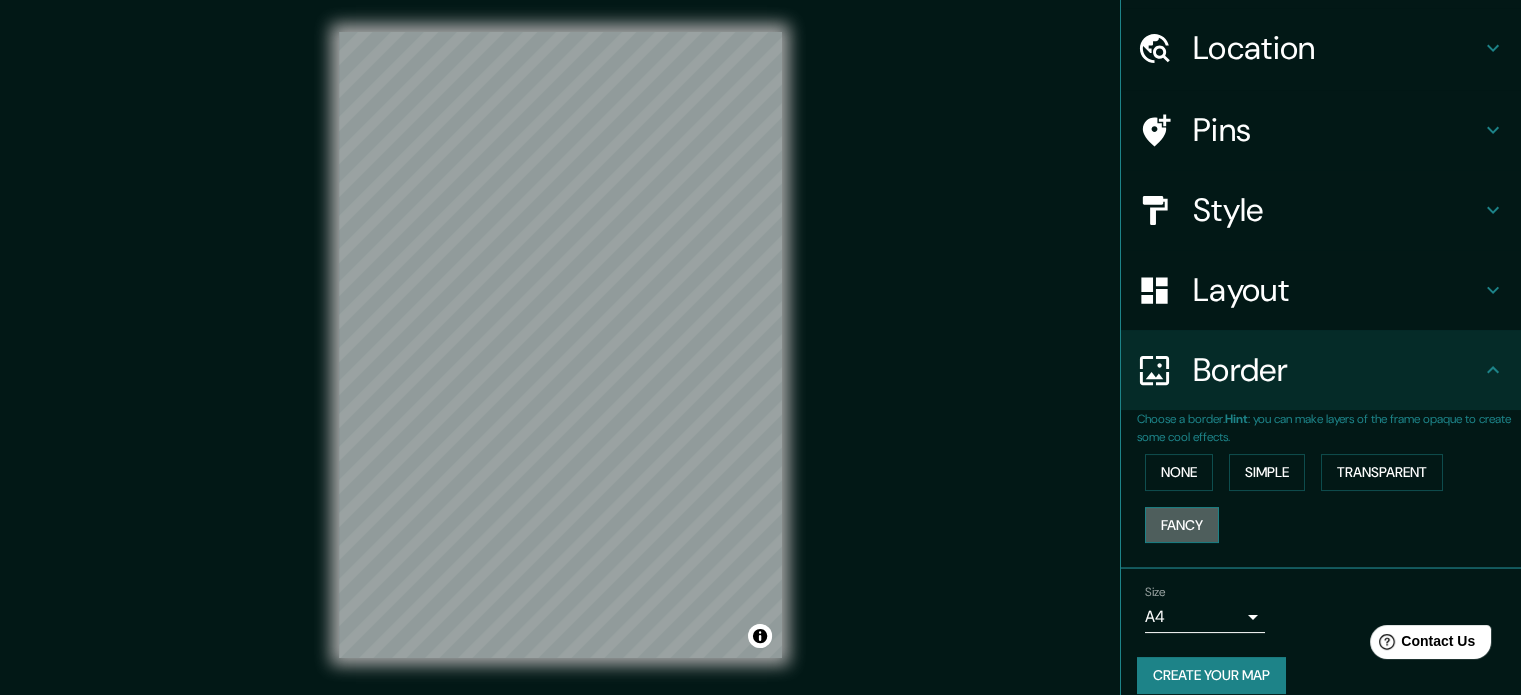 click on "Fancy" at bounding box center [1182, 525] 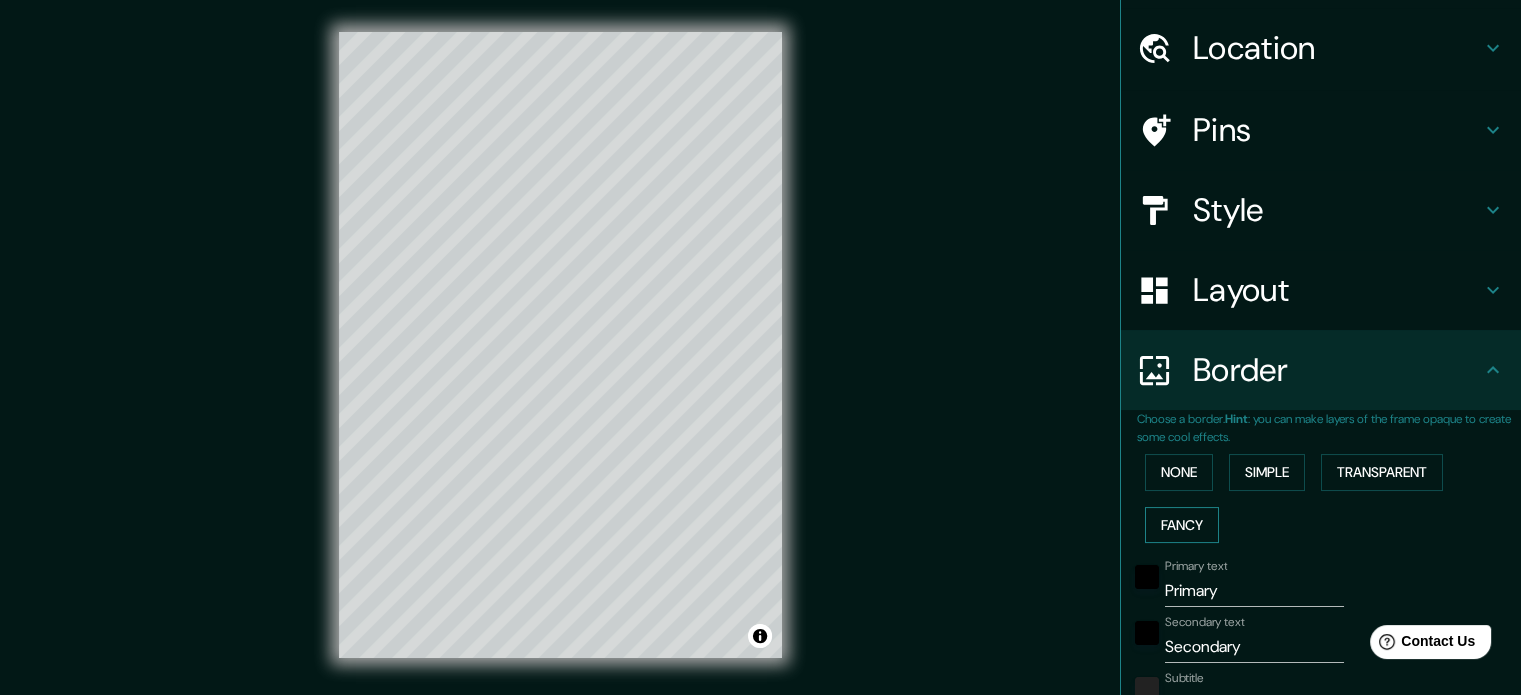 click on "Fancy" at bounding box center (1182, 525) 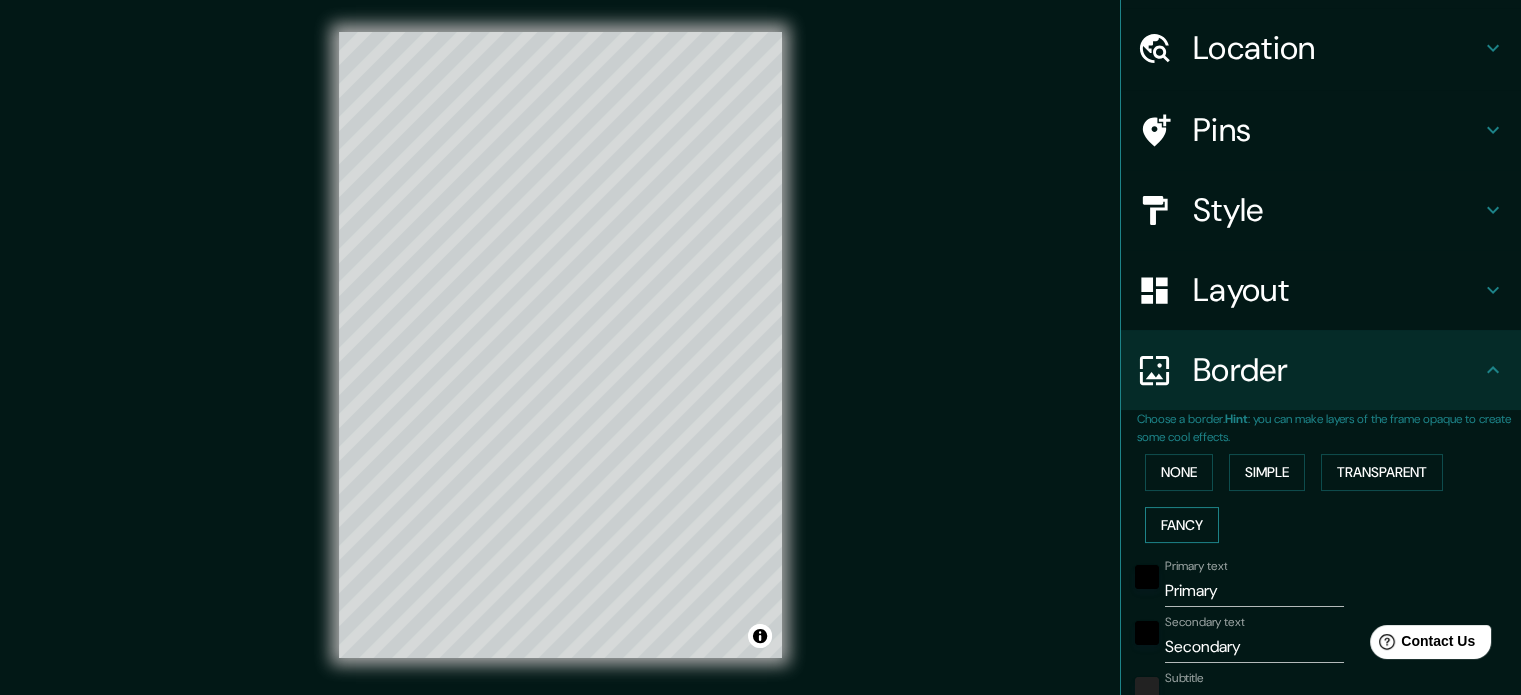 type on "177" 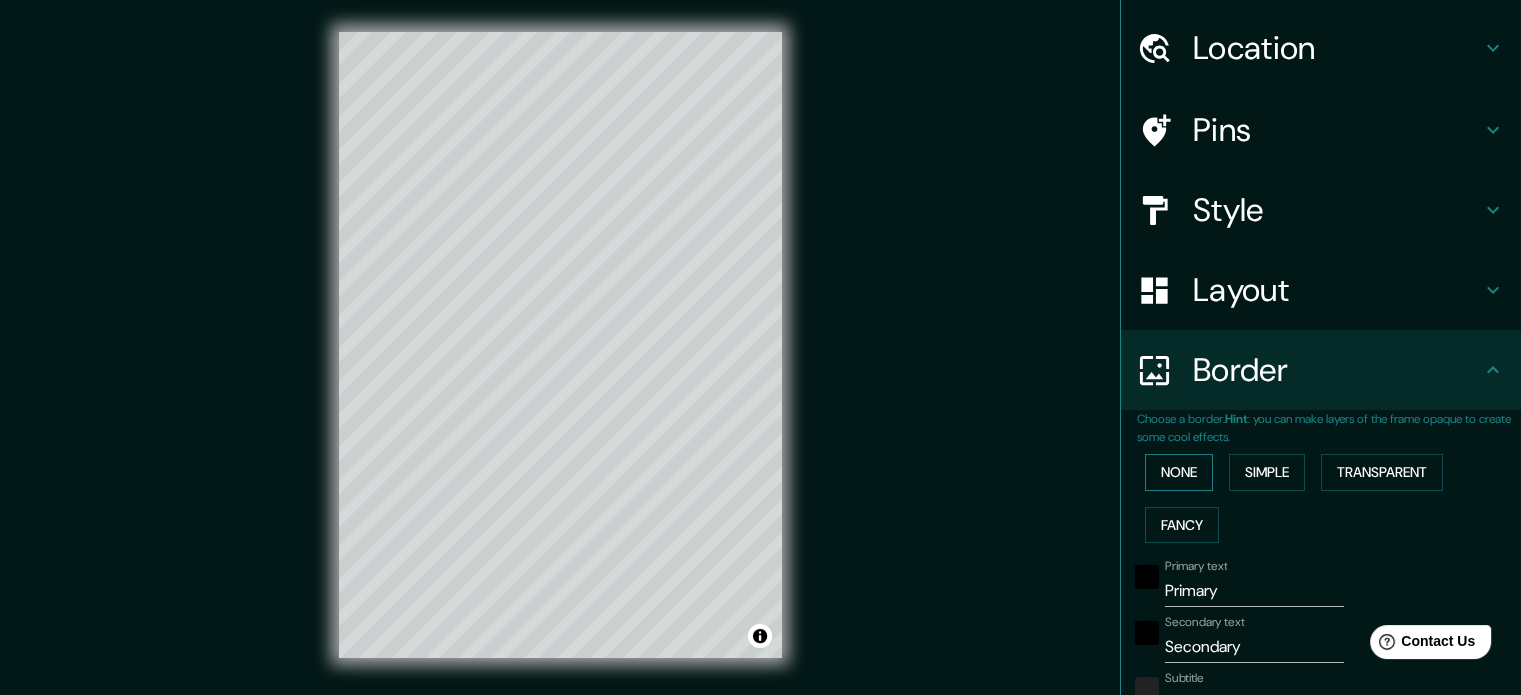 click on "None" at bounding box center (1179, 472) 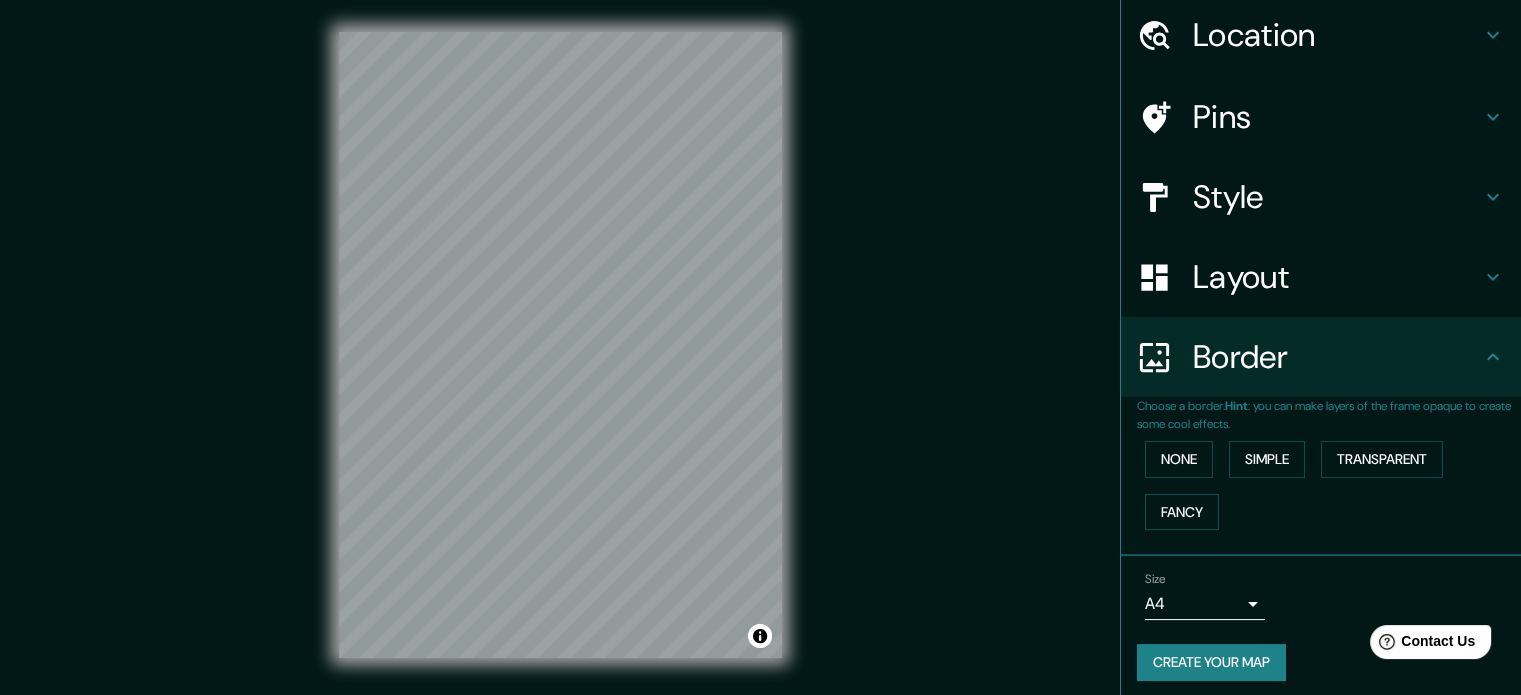 scroll, scrollTop: 76, scrollLeft: 0, axis: vertical 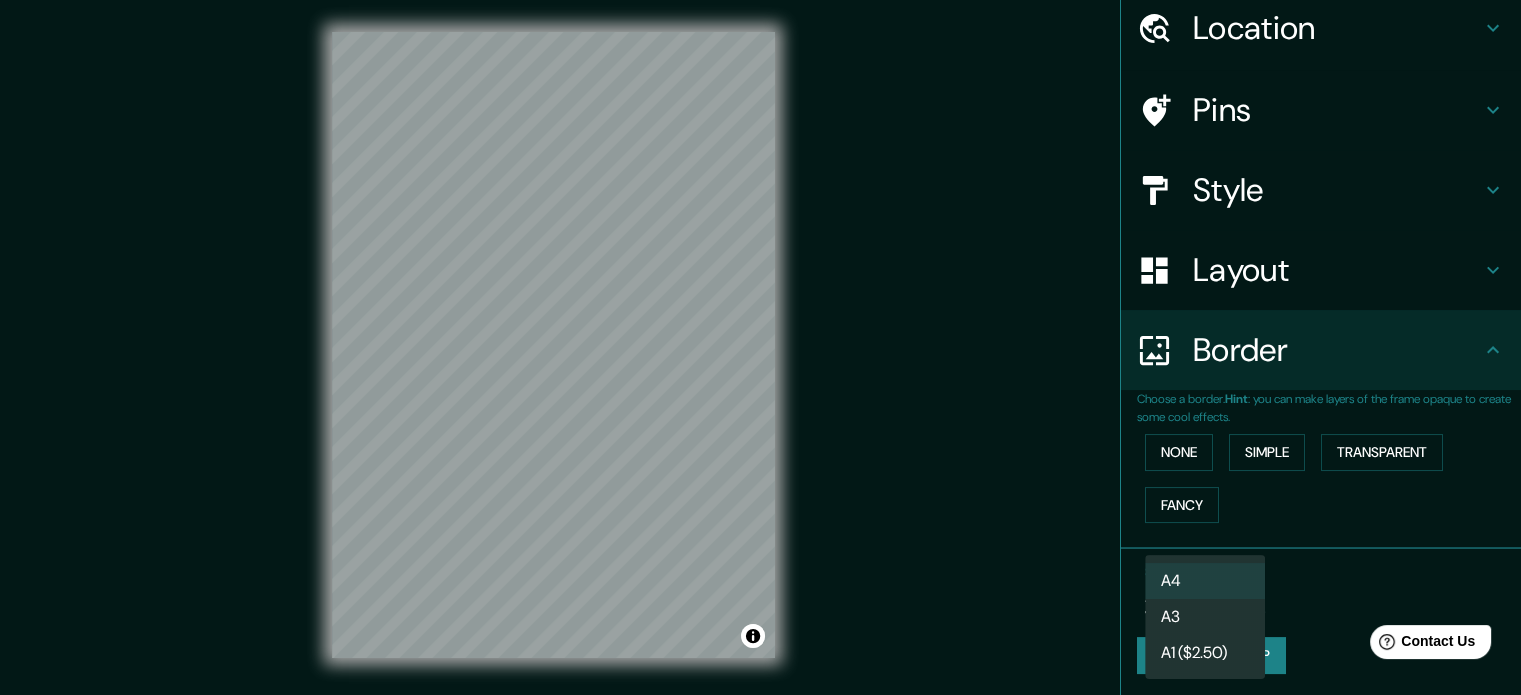 click on "Mappin Location Pins Style Layout Border Choose a border.  Hint : you can make layers of the frame opaque to create some cool effects. None Simple Transparent Fancy Size A4 single Create your map © Mapbox   © OpenStreetMap   Improve this map Any problems, suggestions, or concerns please email    [EMAIL] . . . A4 A3 A1 ($2.50)" at bounding box center (760, 347) 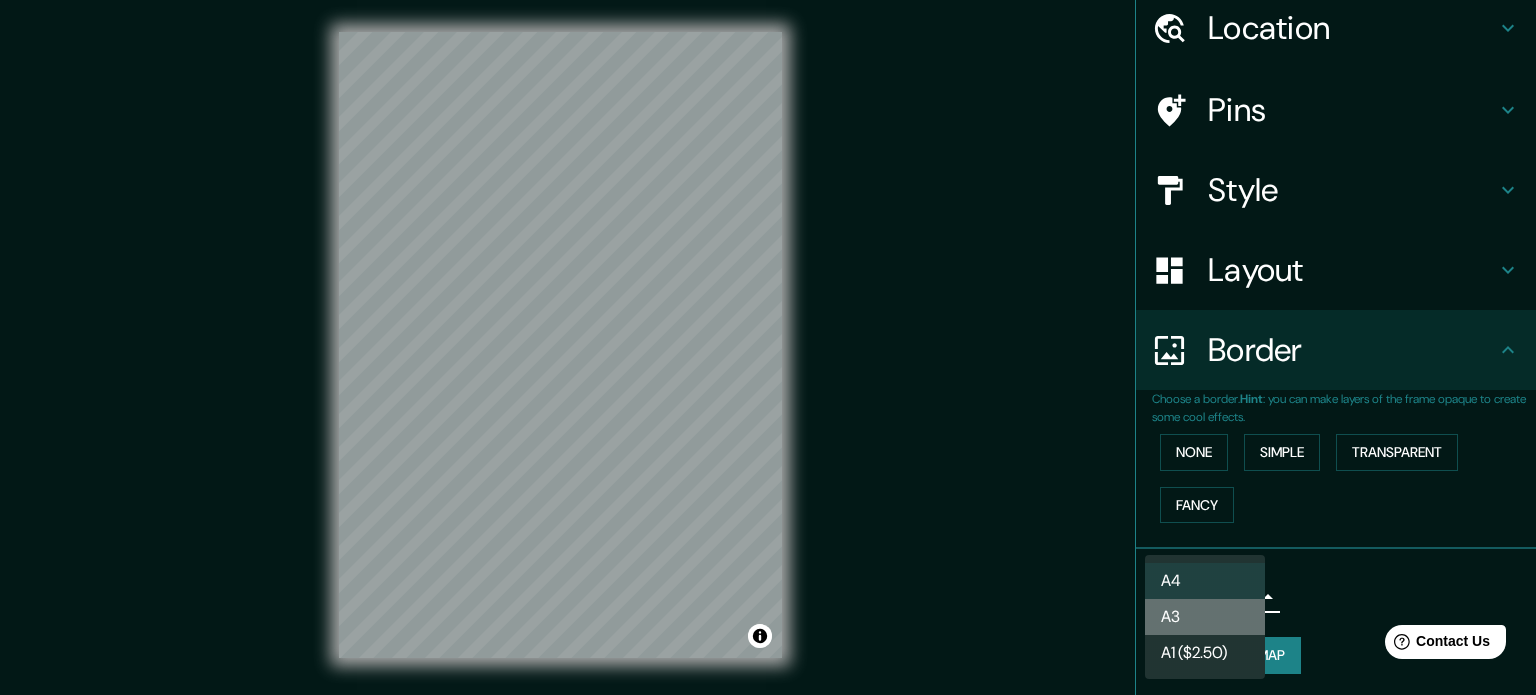 click on "A3" at bounding box center [1205, 617] 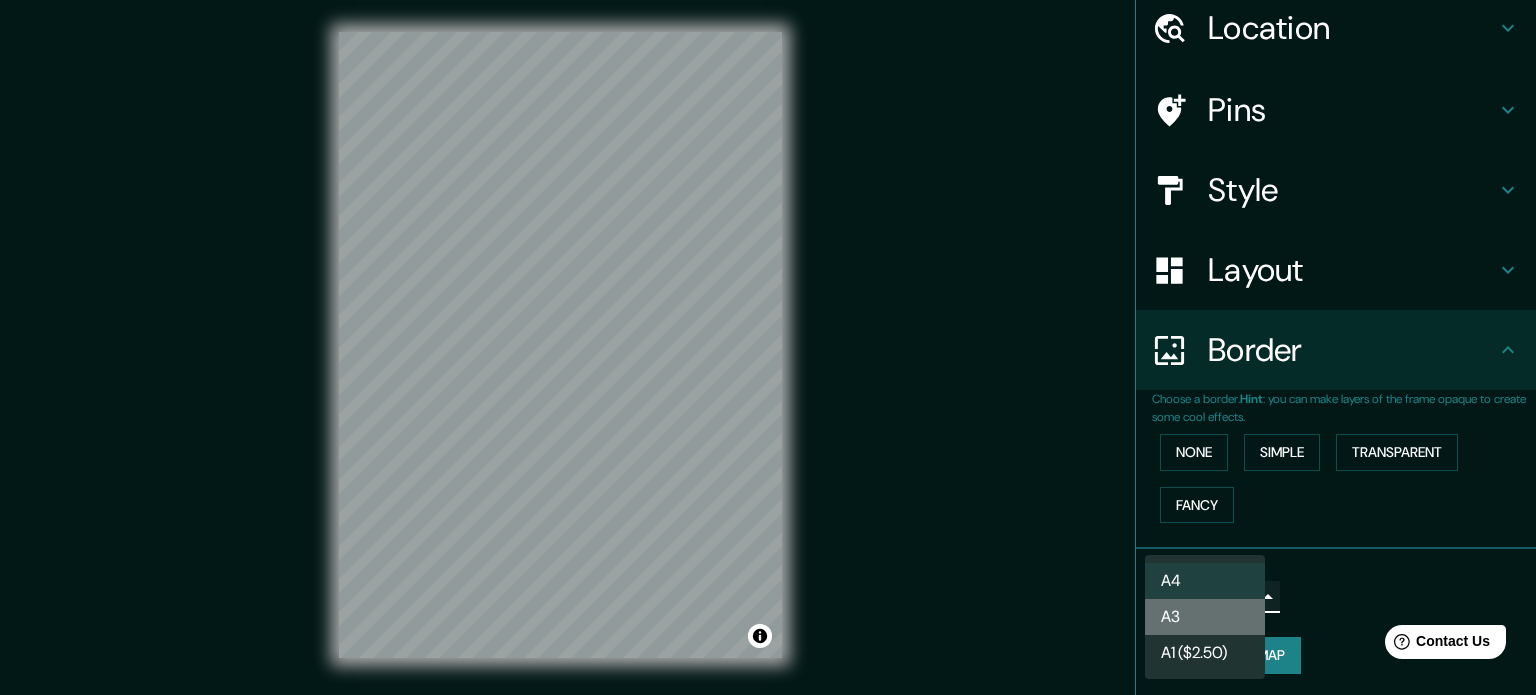 type on "a4" 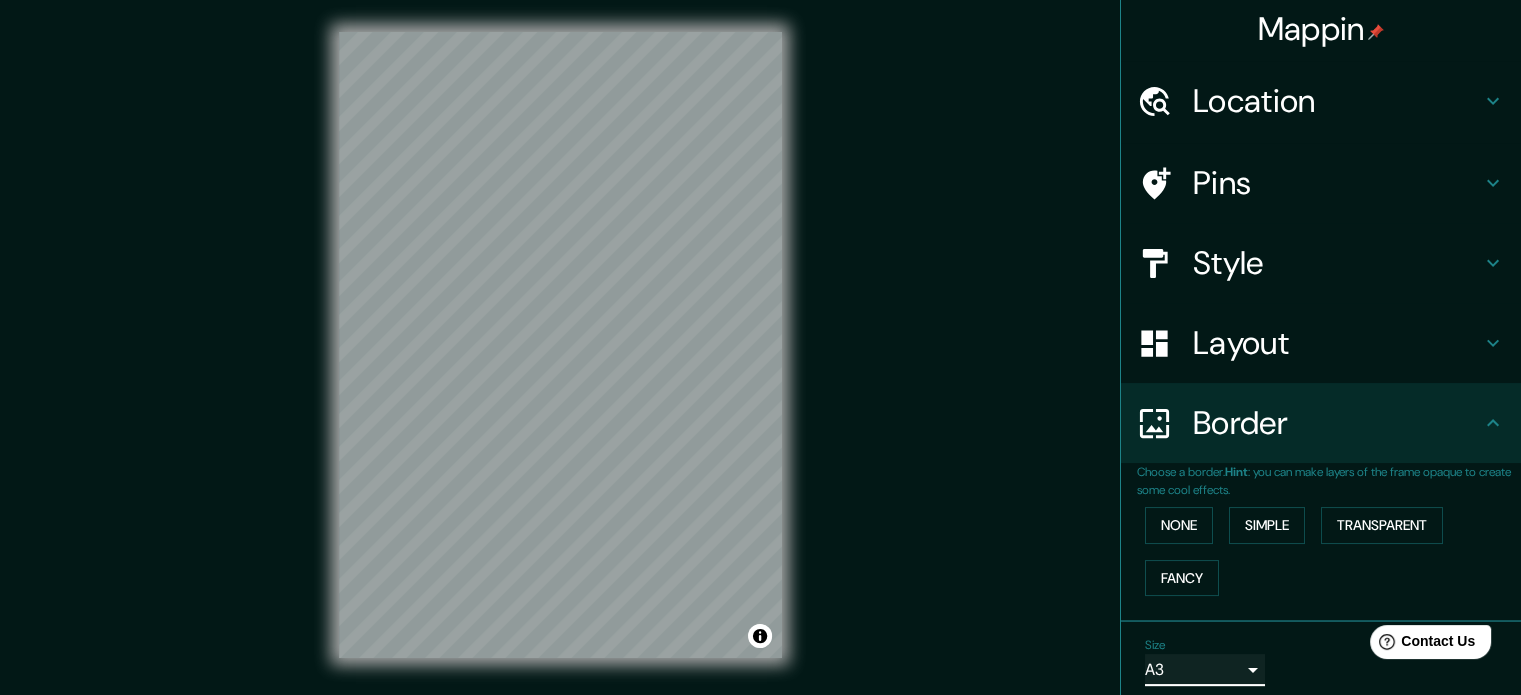 scroll, scrollTop: 0, scrollLeft: 0, axis: both 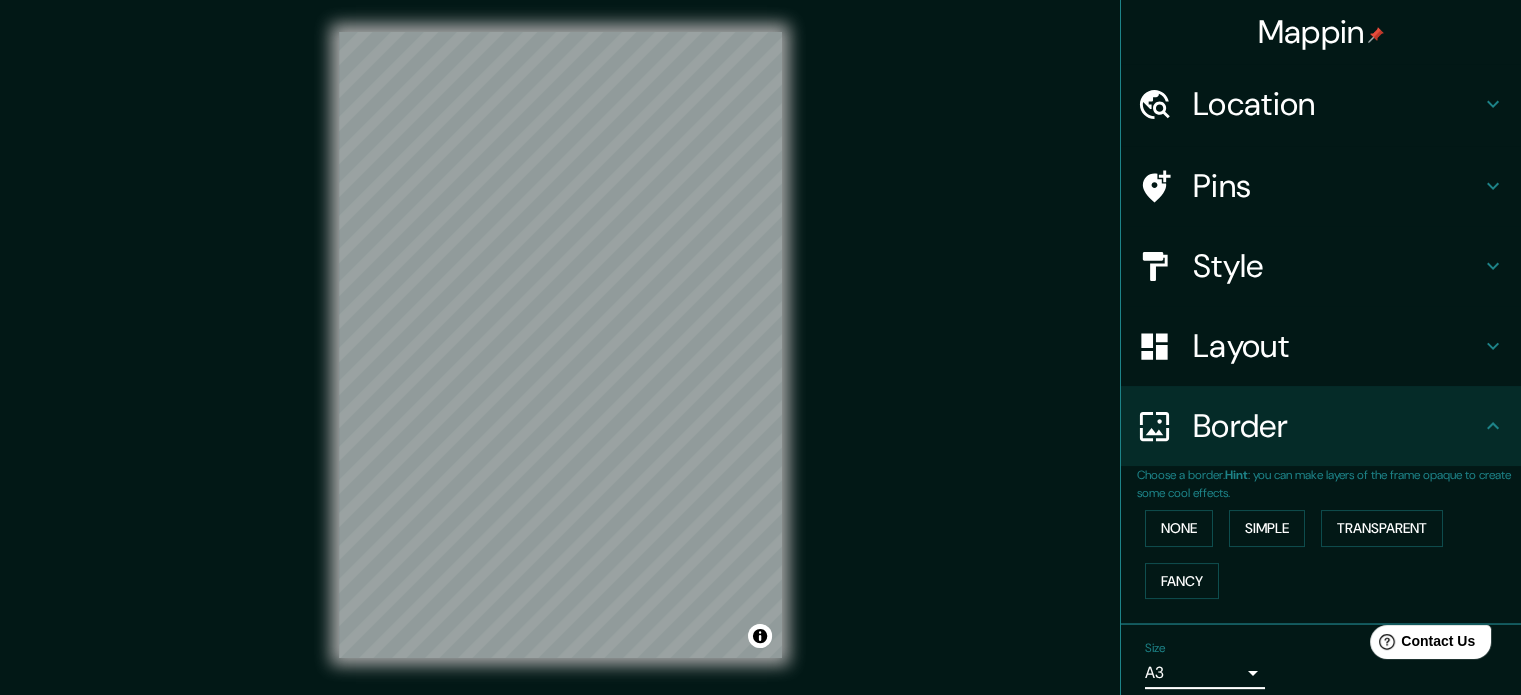 click on "Location" at bounding box center (1337, 104) 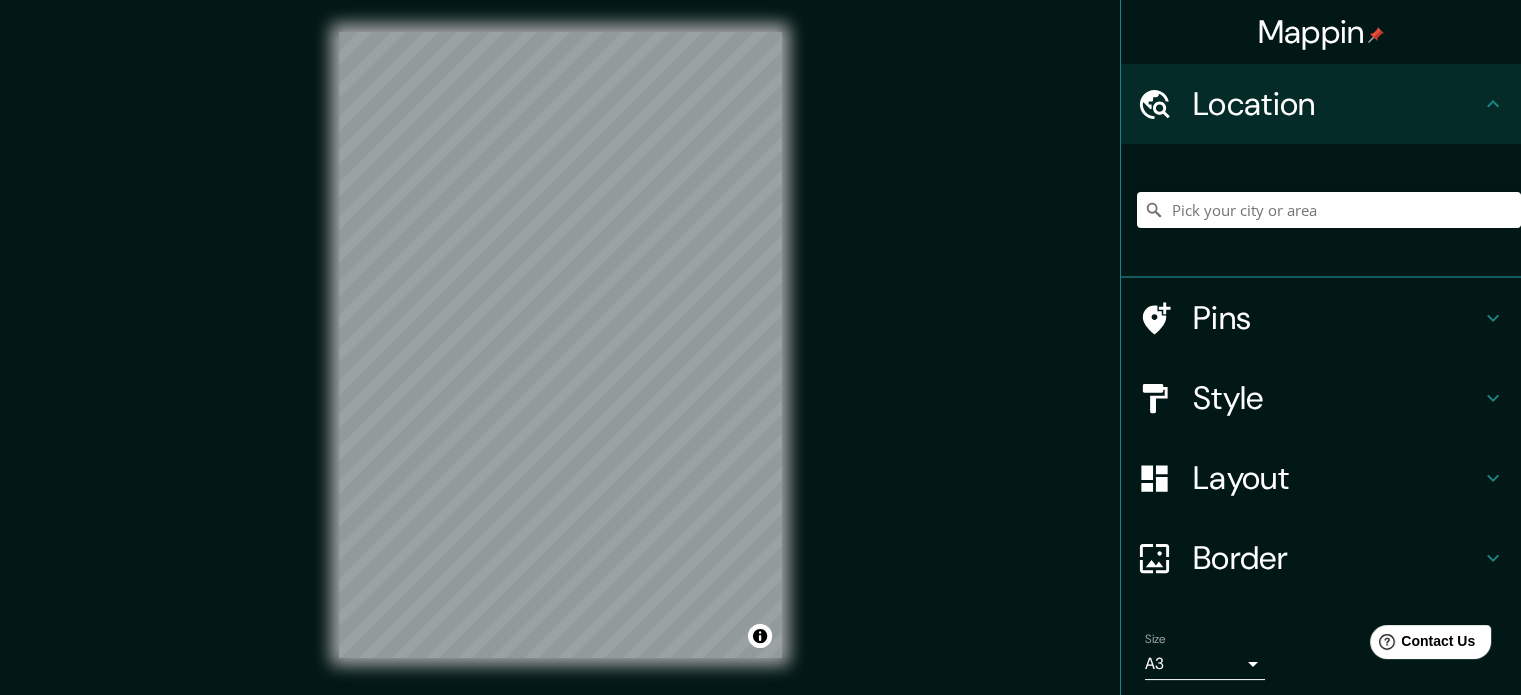 click on "Location" at bounding box center (1337, 104) 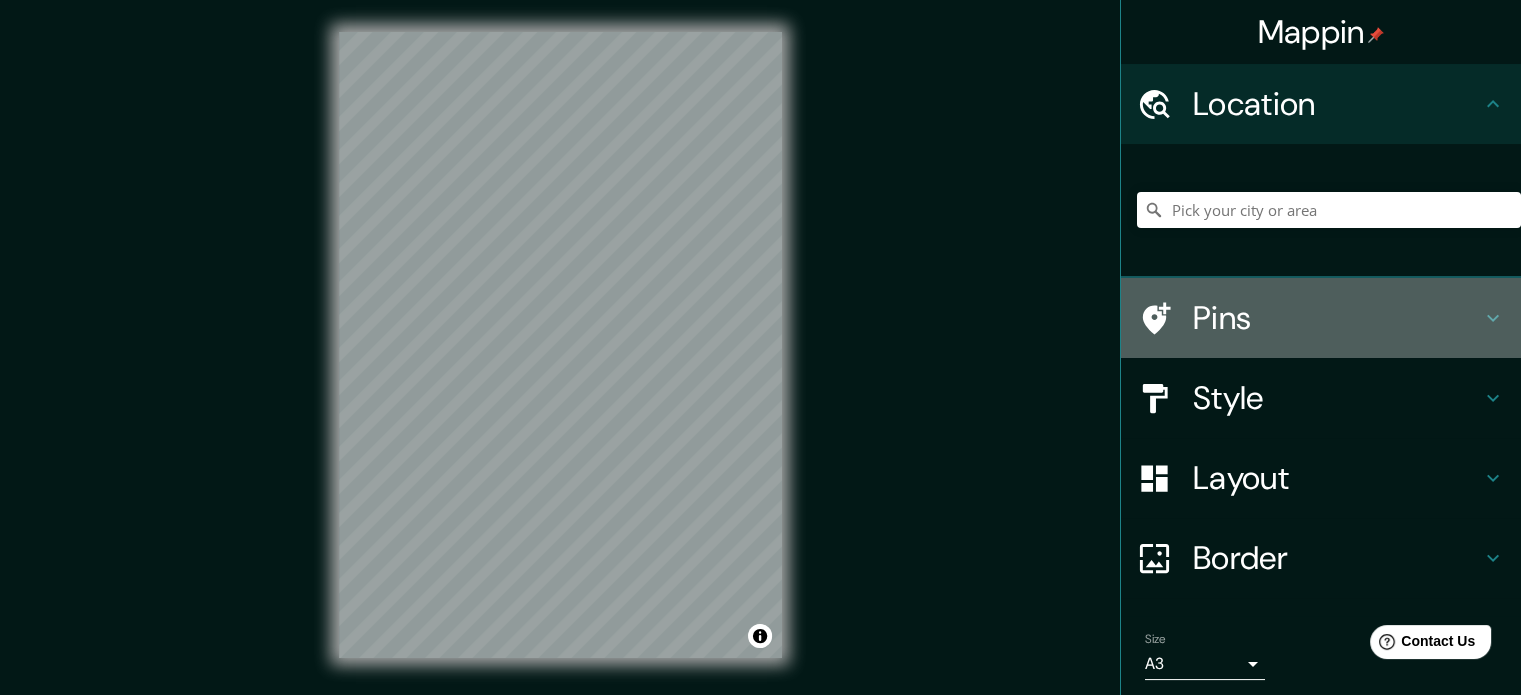 click on "Pins" at bounding box center [1337, 318] 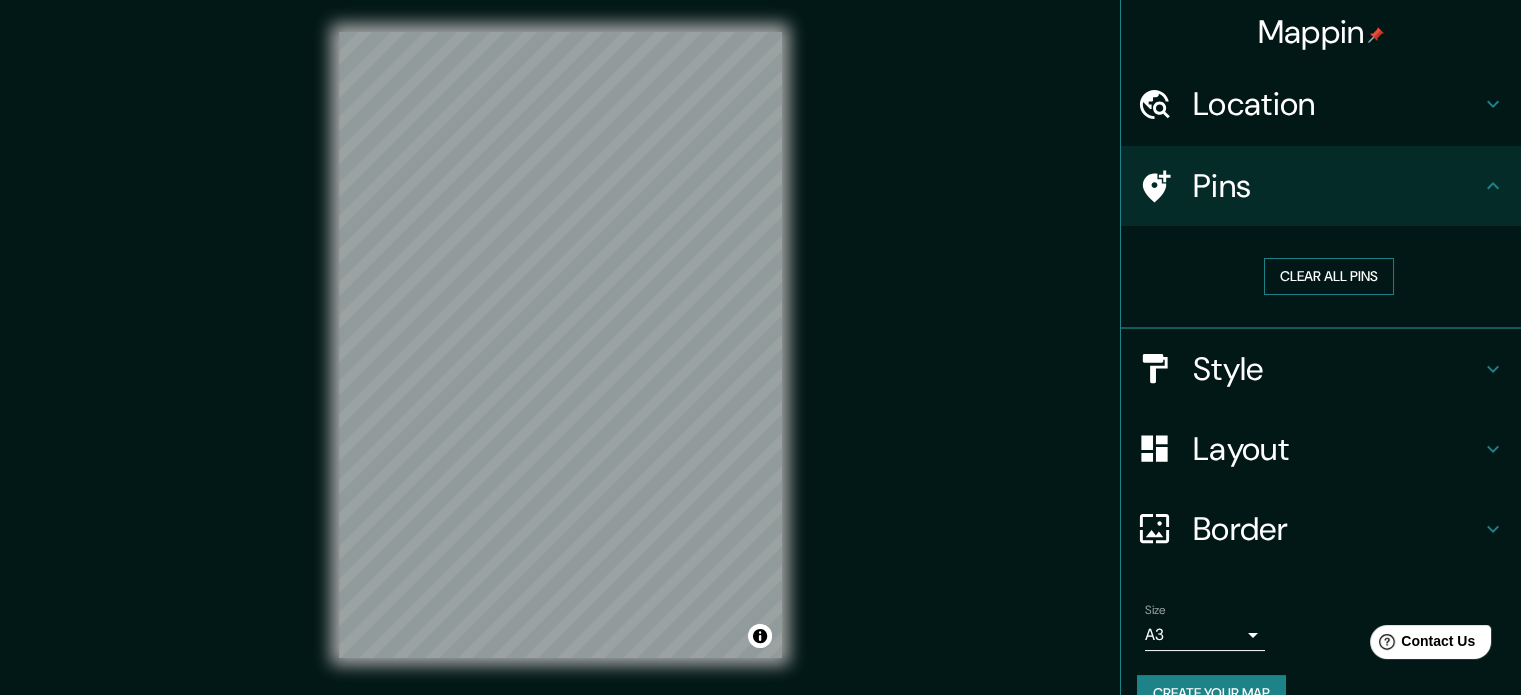 click on "Clear all pins" at bounding box center (1329, 276) 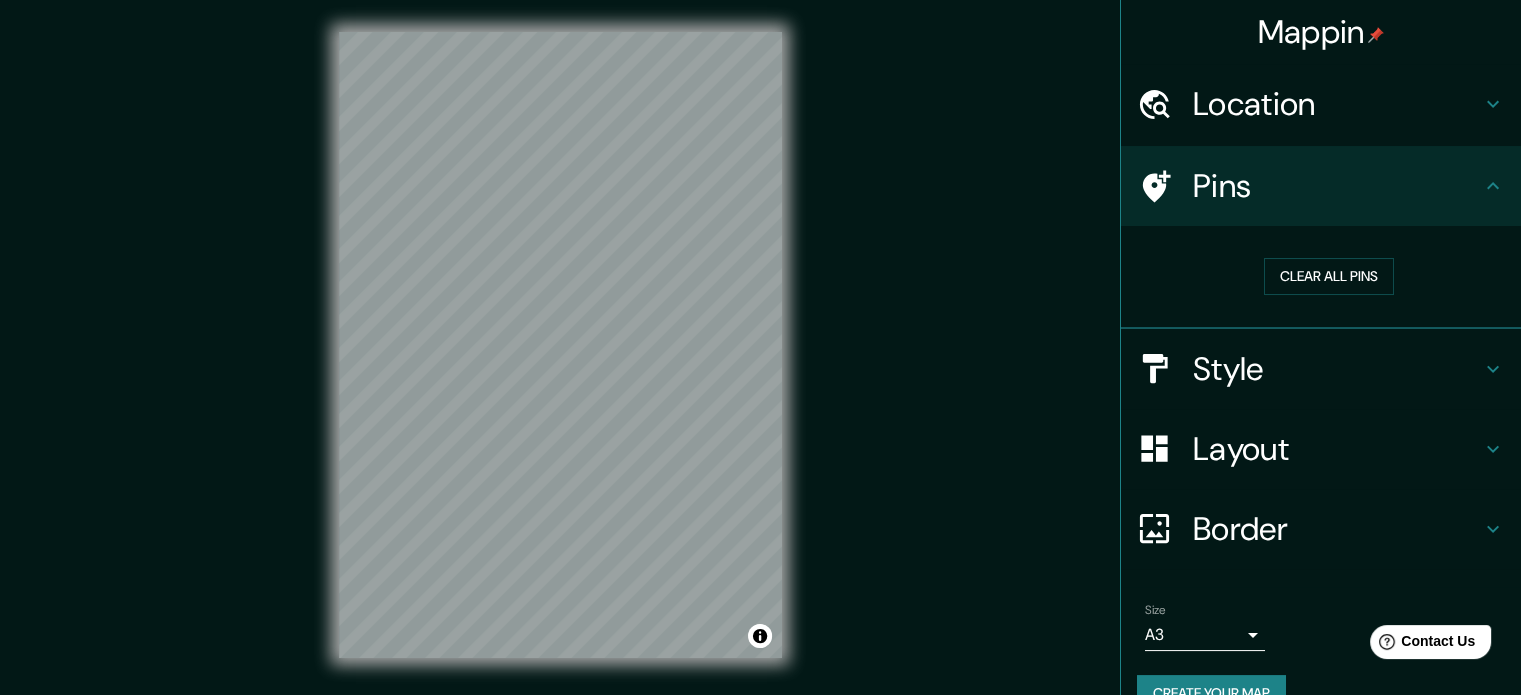 click on "Pins" at bounding box center (1337, 186) 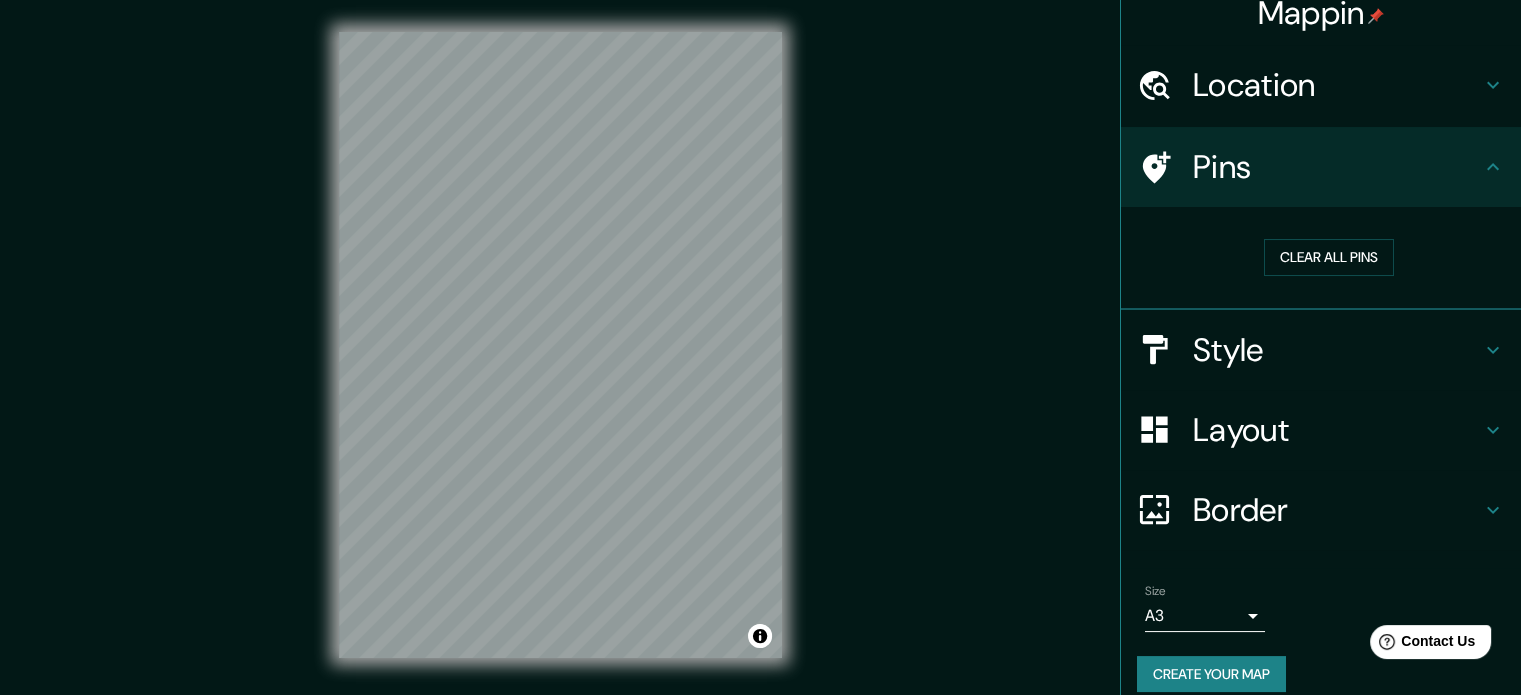 scroll, scrollTop: 38, scrollLeft: 0, axis: vertical 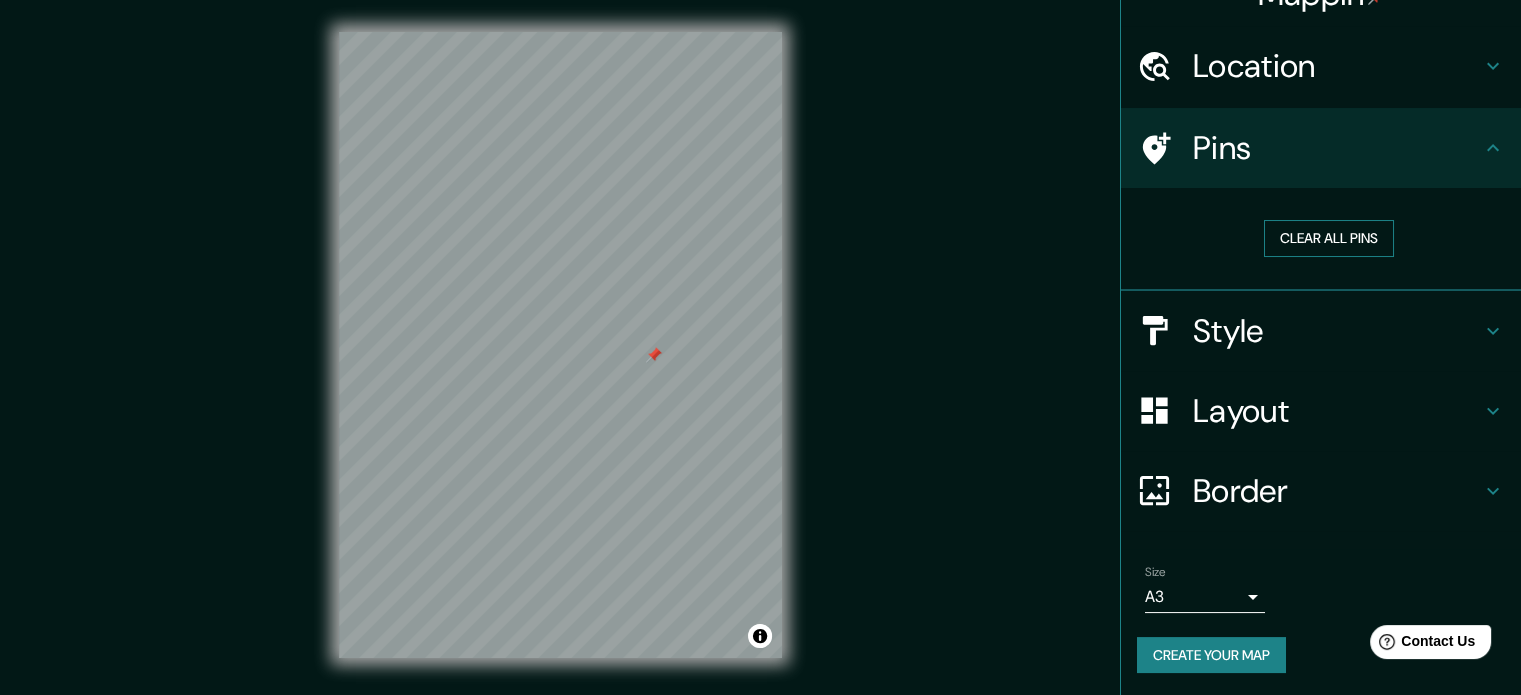 click on "Clear all pins" at bounding box center (1329, 238) 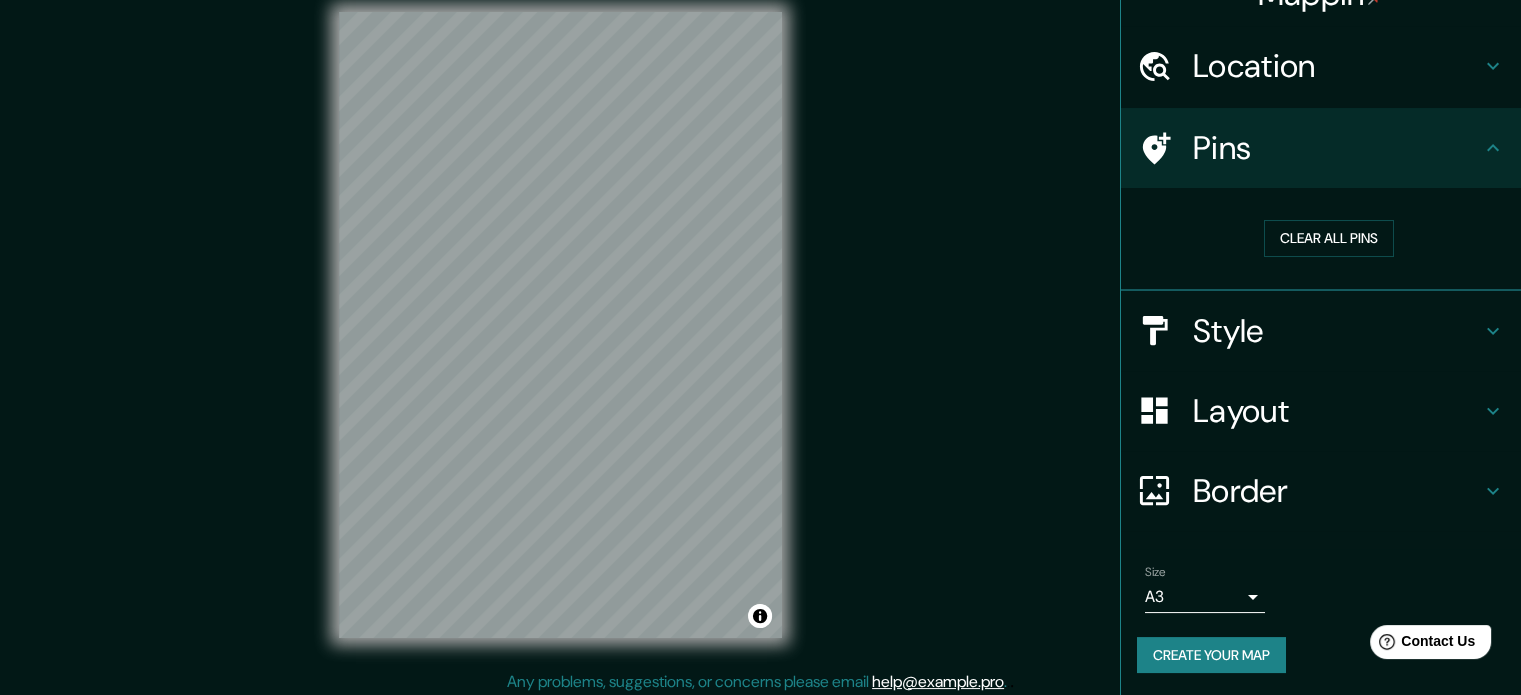 scroll, scrollTop: 26, scrollLeft: 0, axis: vertical 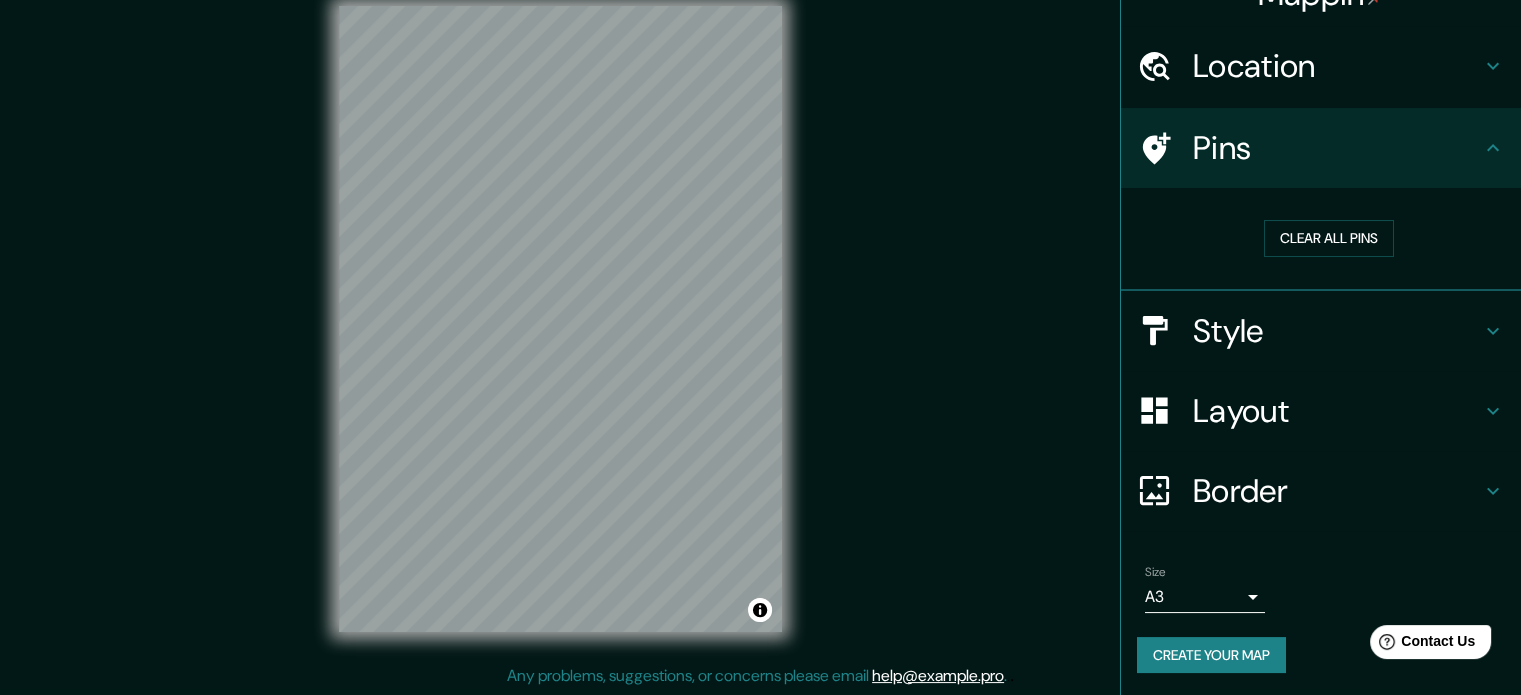 click on "Create your map" at bounding box center (1211, 655) 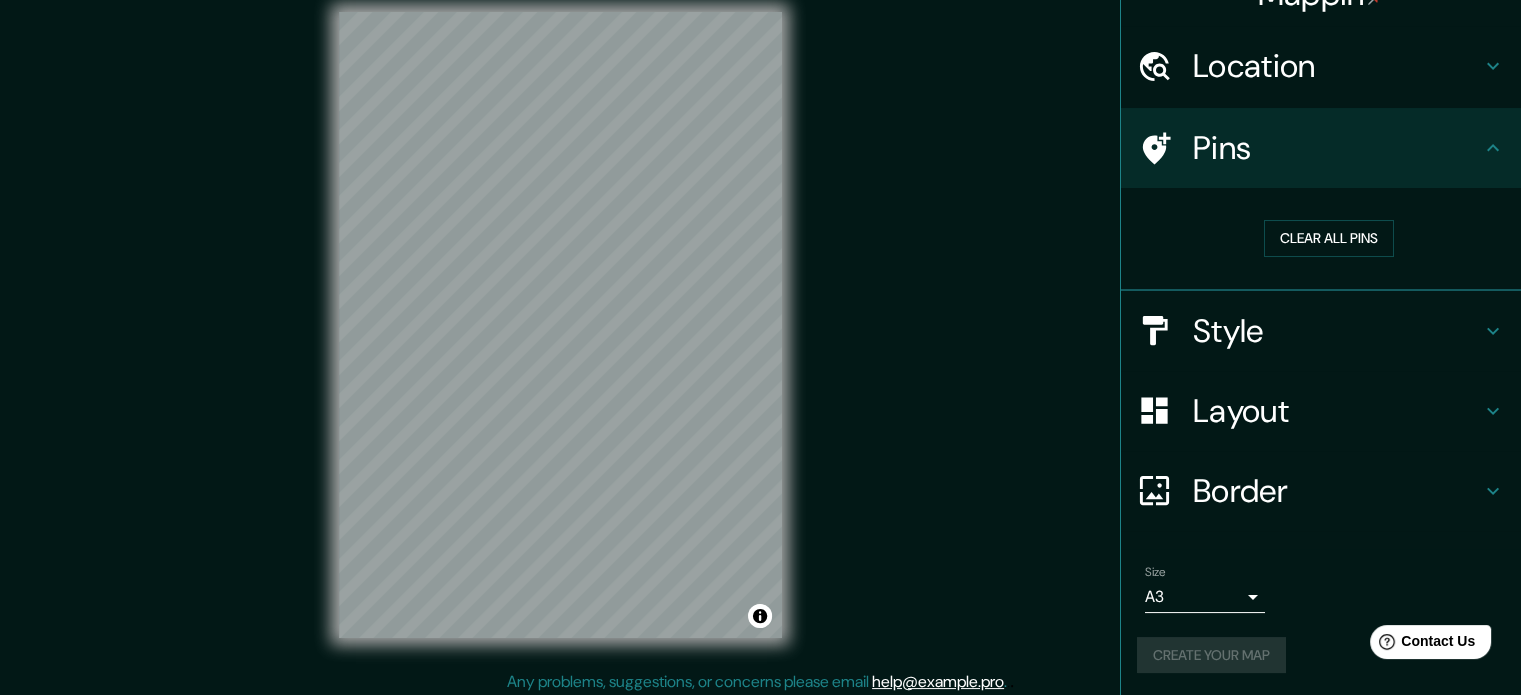 scroll, scrollTop: 26, scrollLeft: 0, axis: vertical 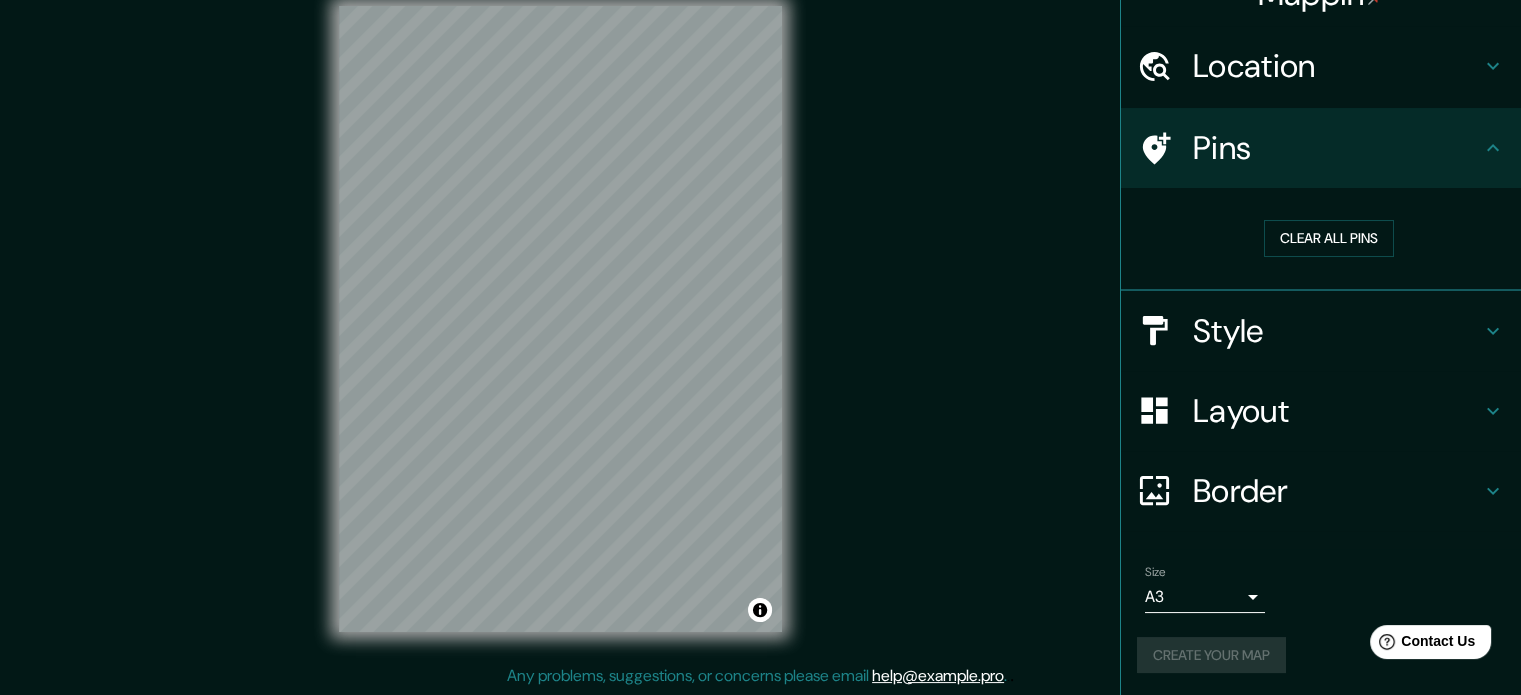 click on "Pins" at bounding box center [1337, 148] 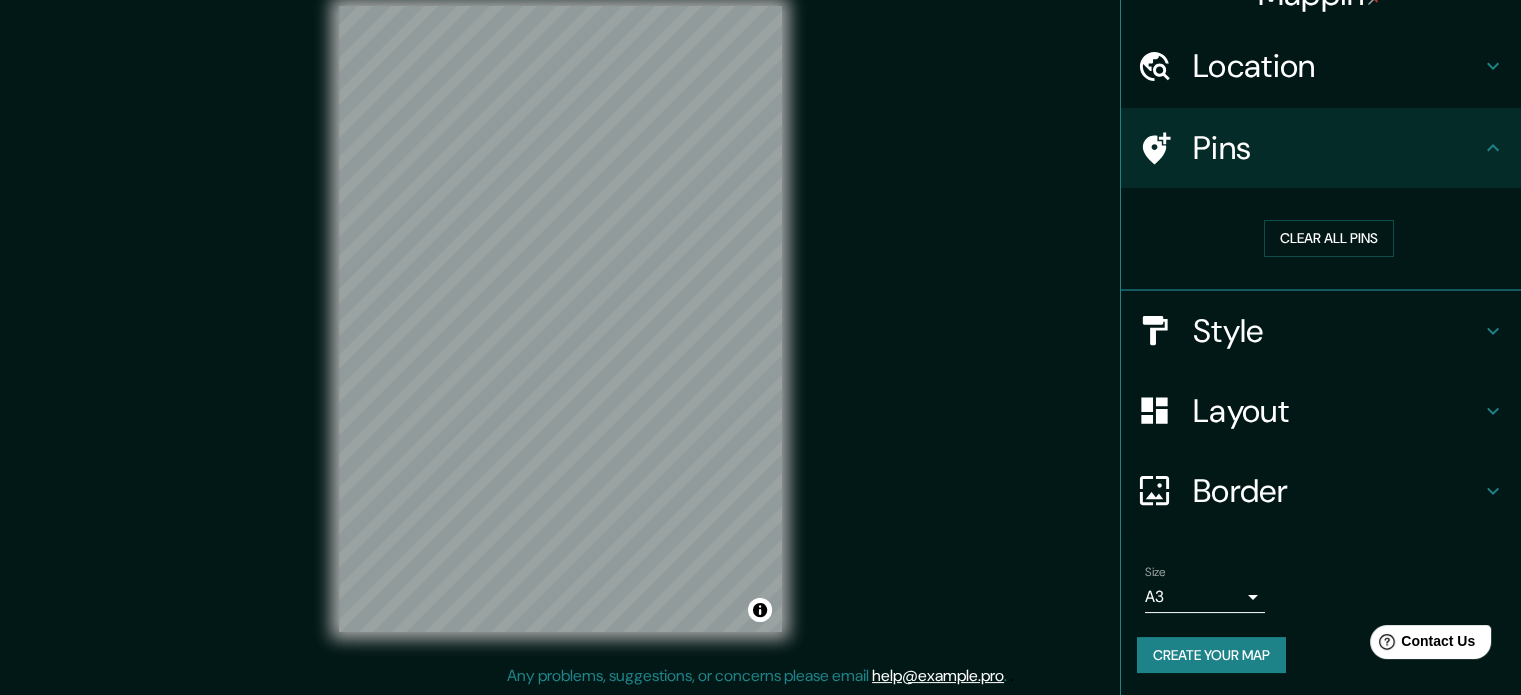 scroll, scrollTop: 0, scrollLeft: 0, axis: both 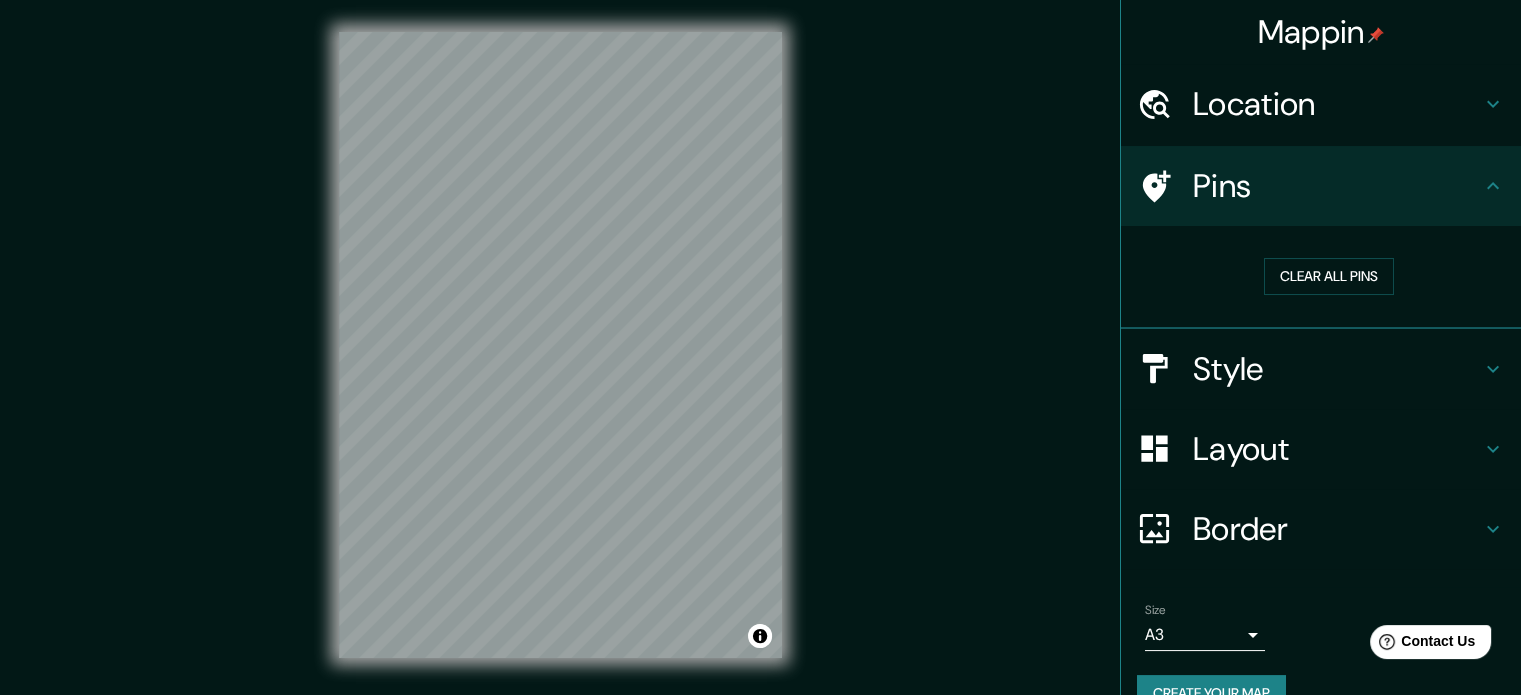 click on "Mappin" at bounding box center [1321, 32] 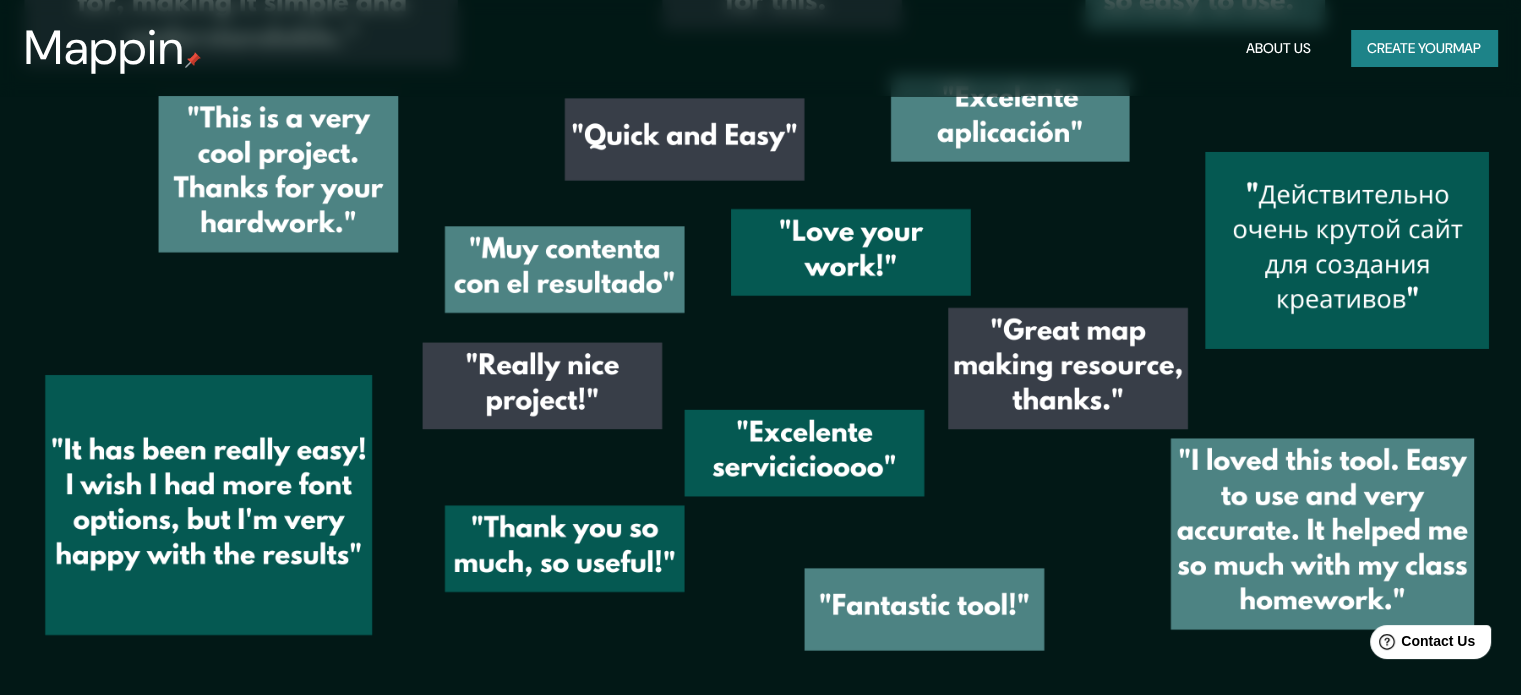 scroll, scrollTop: 2846, scrollLeft: 0, axis: vertical 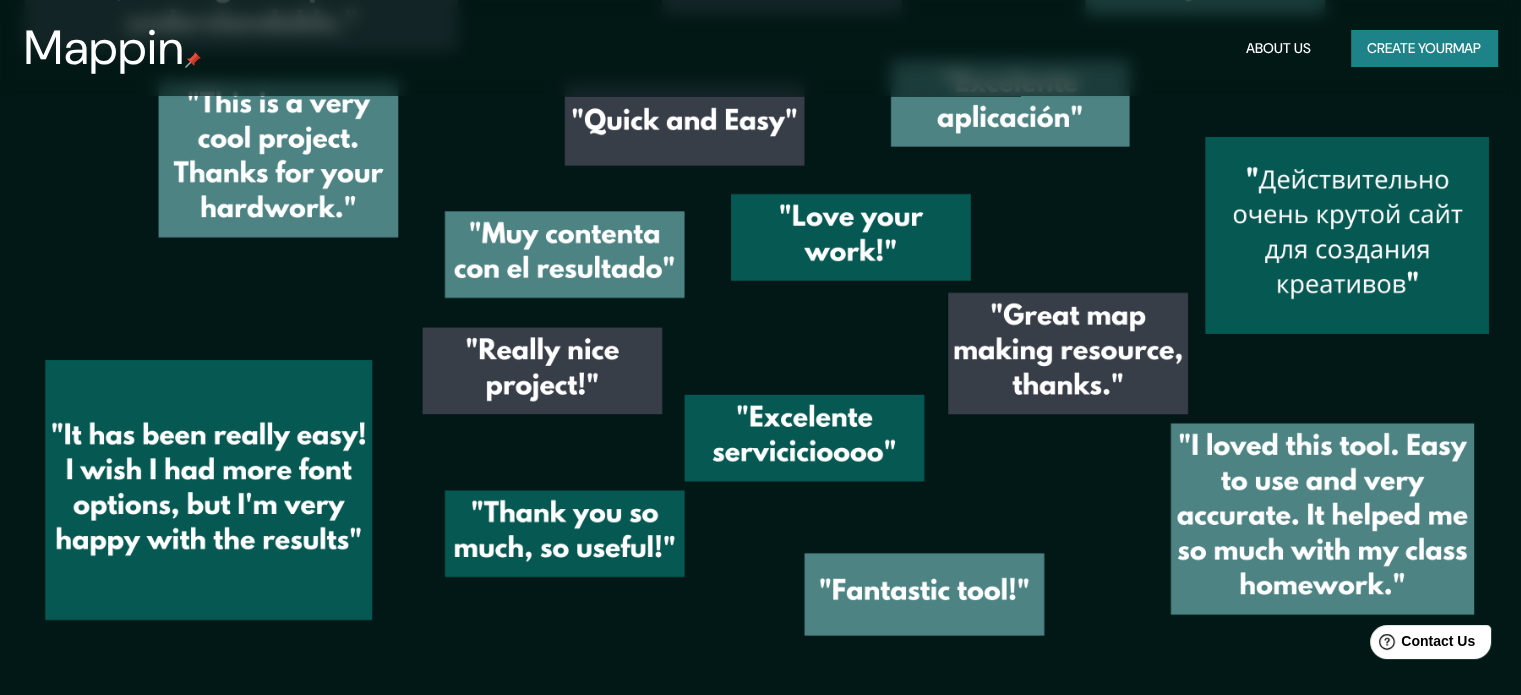 drag, startPoint x: 1531, startPoint y: 251, endPoint x: 54, endPoint y: 31, distance: 1493.2947 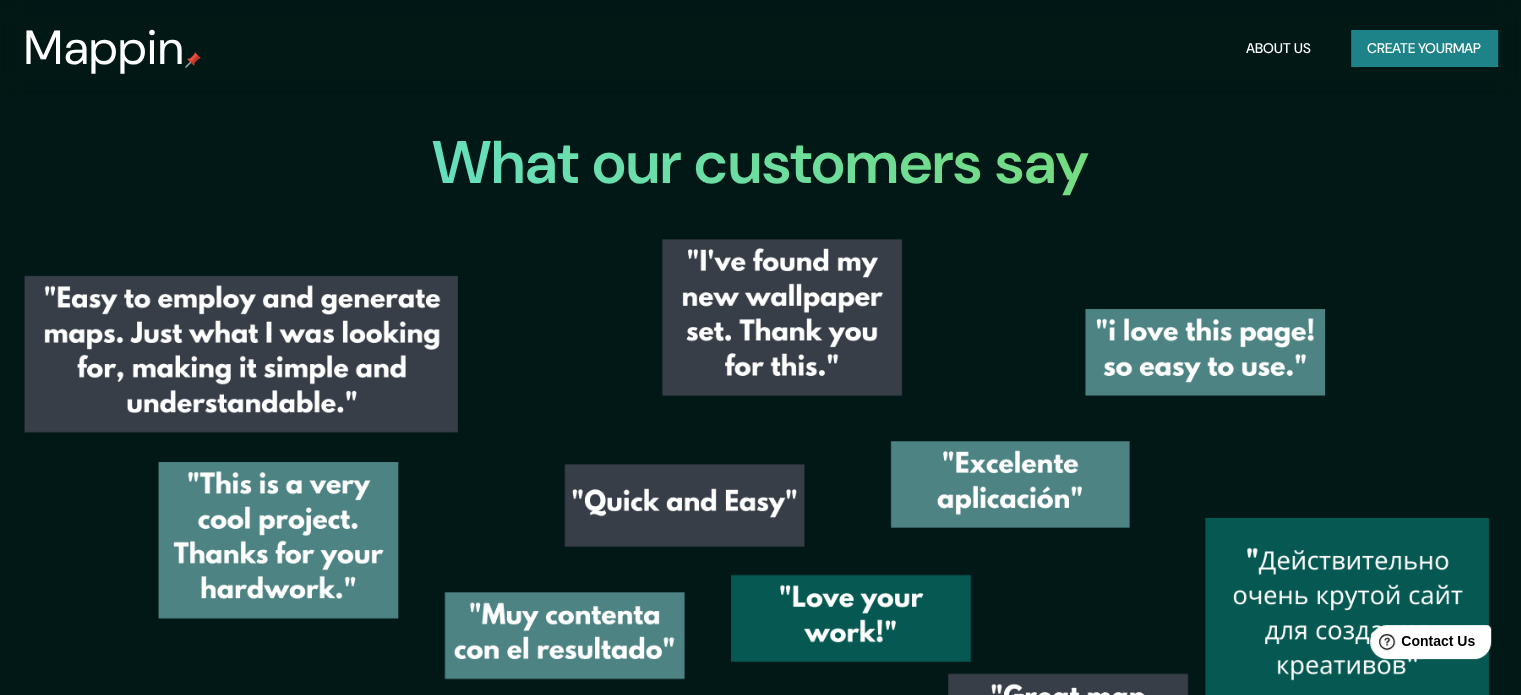 scroll, scrollTop: 2446, scrollLeft: 0, axis: vertical 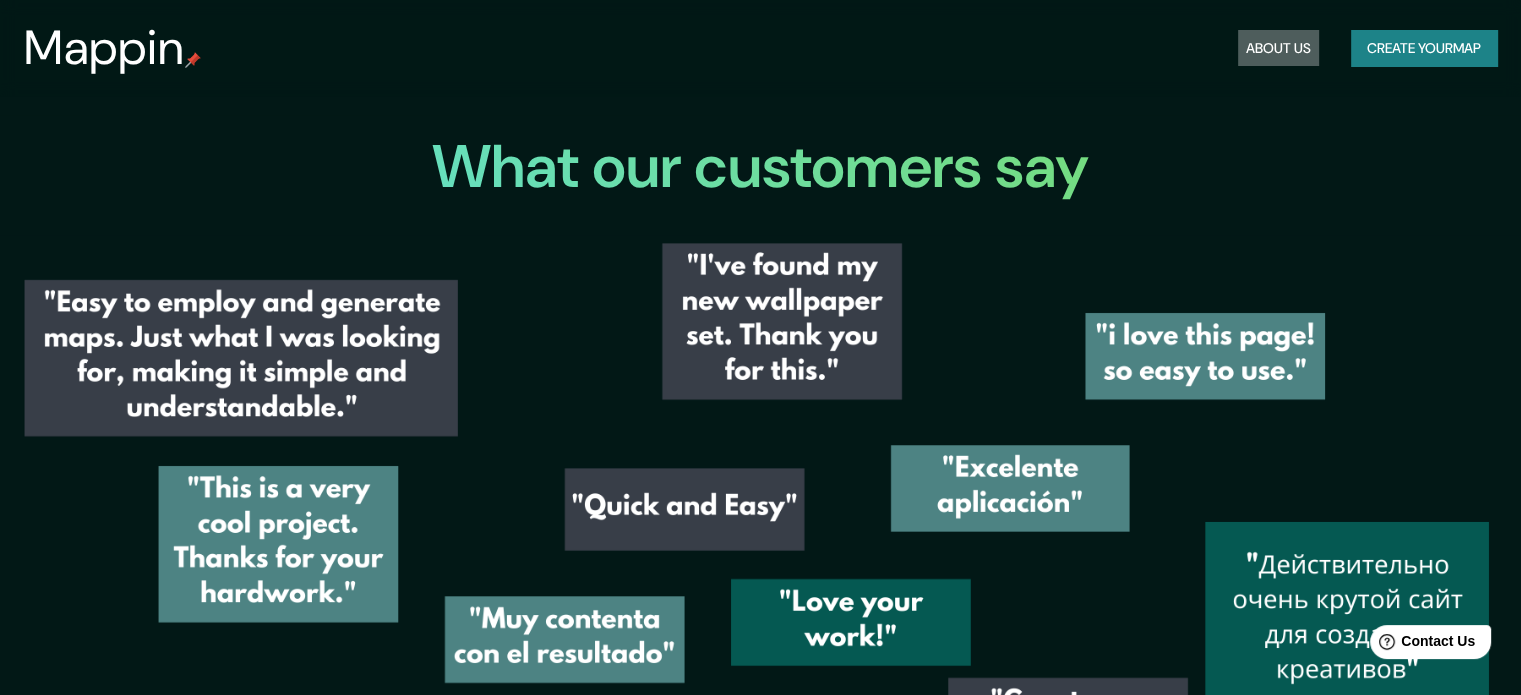 click on "About Us" at bounding box center [1278, 48] 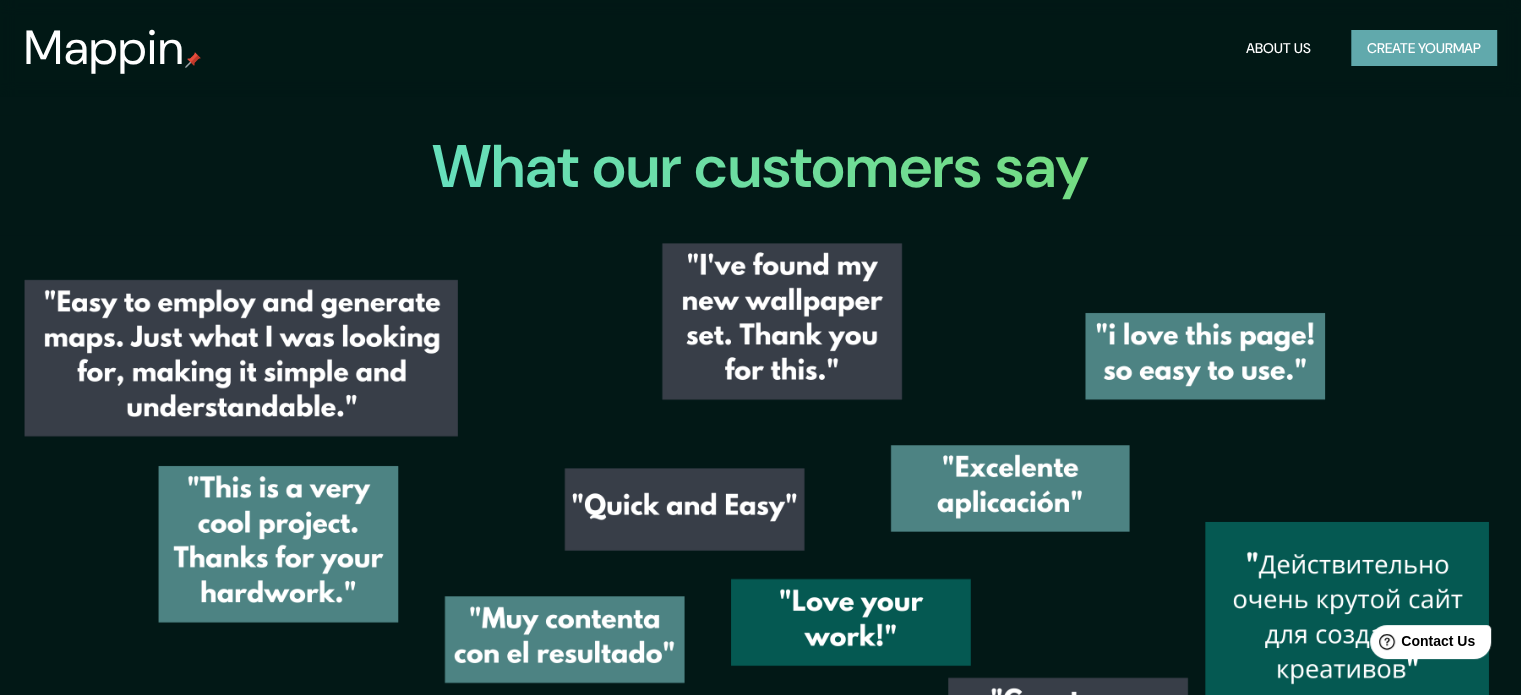 click on "Create your   map" at bounding box center (1424, 48) 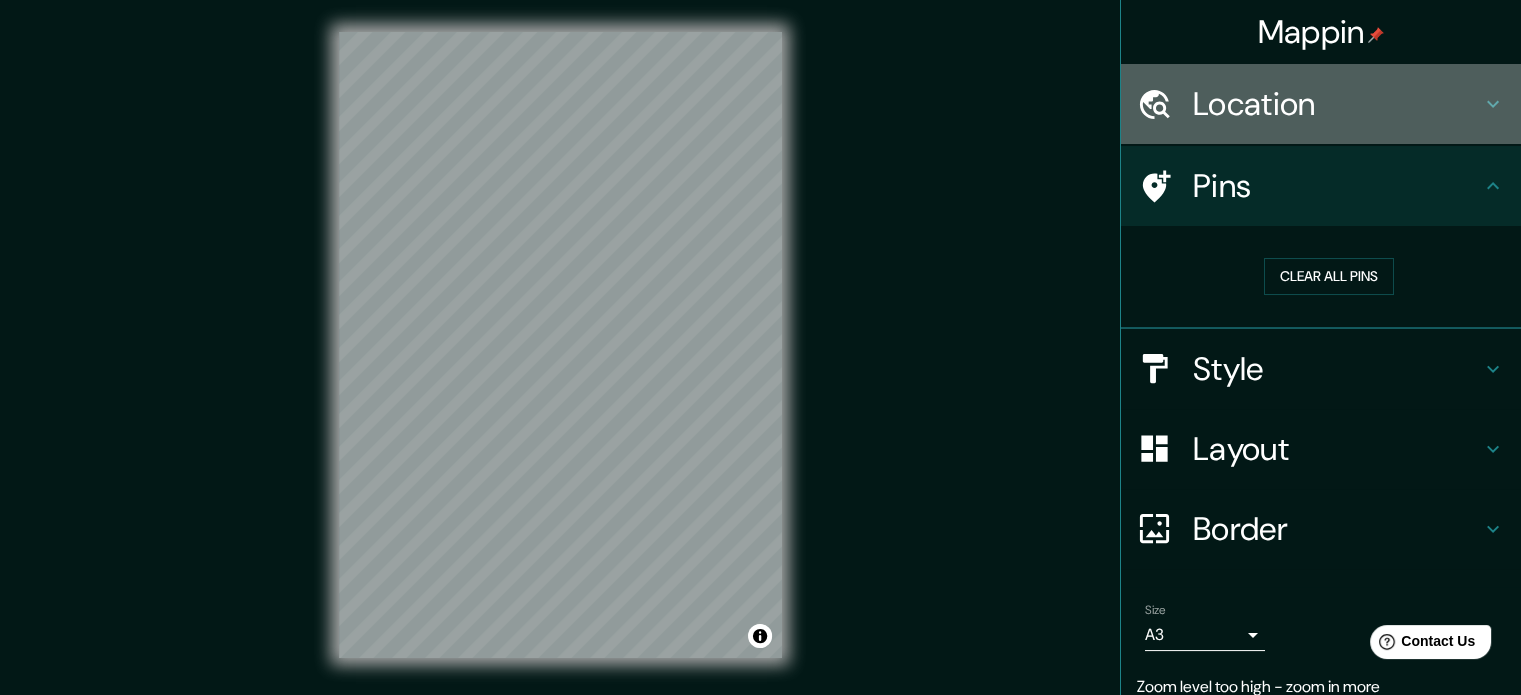 click on "Location" at bounding box center [1337, 104] 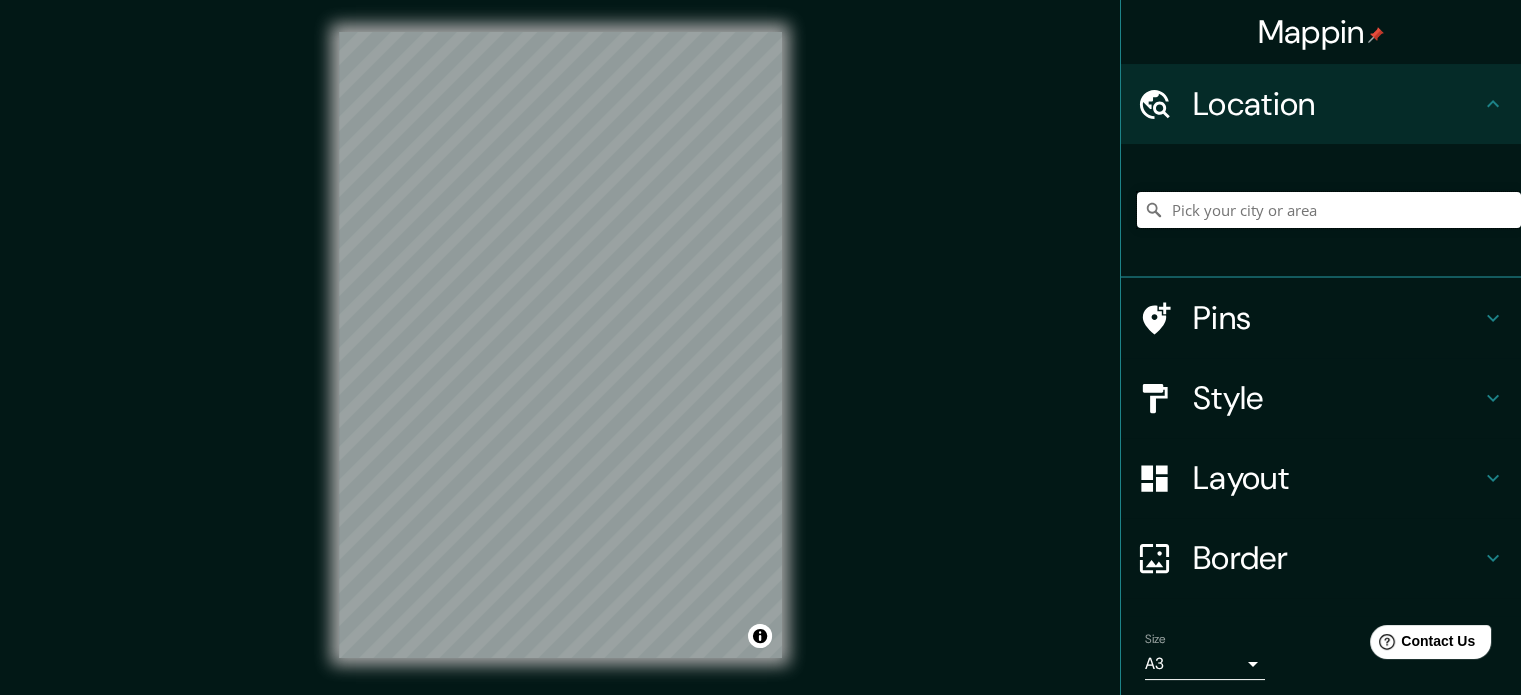 click at bounding box center [1329, 210] 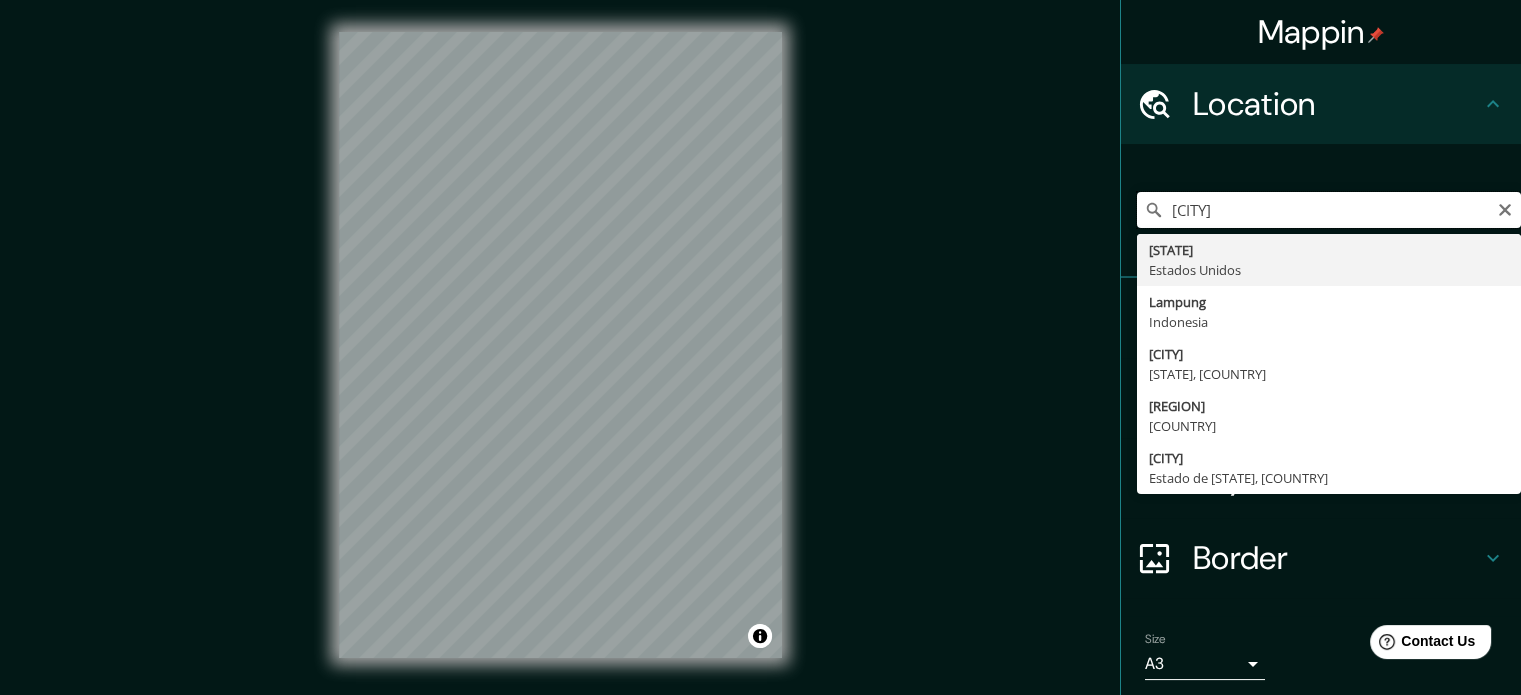 type on "L" 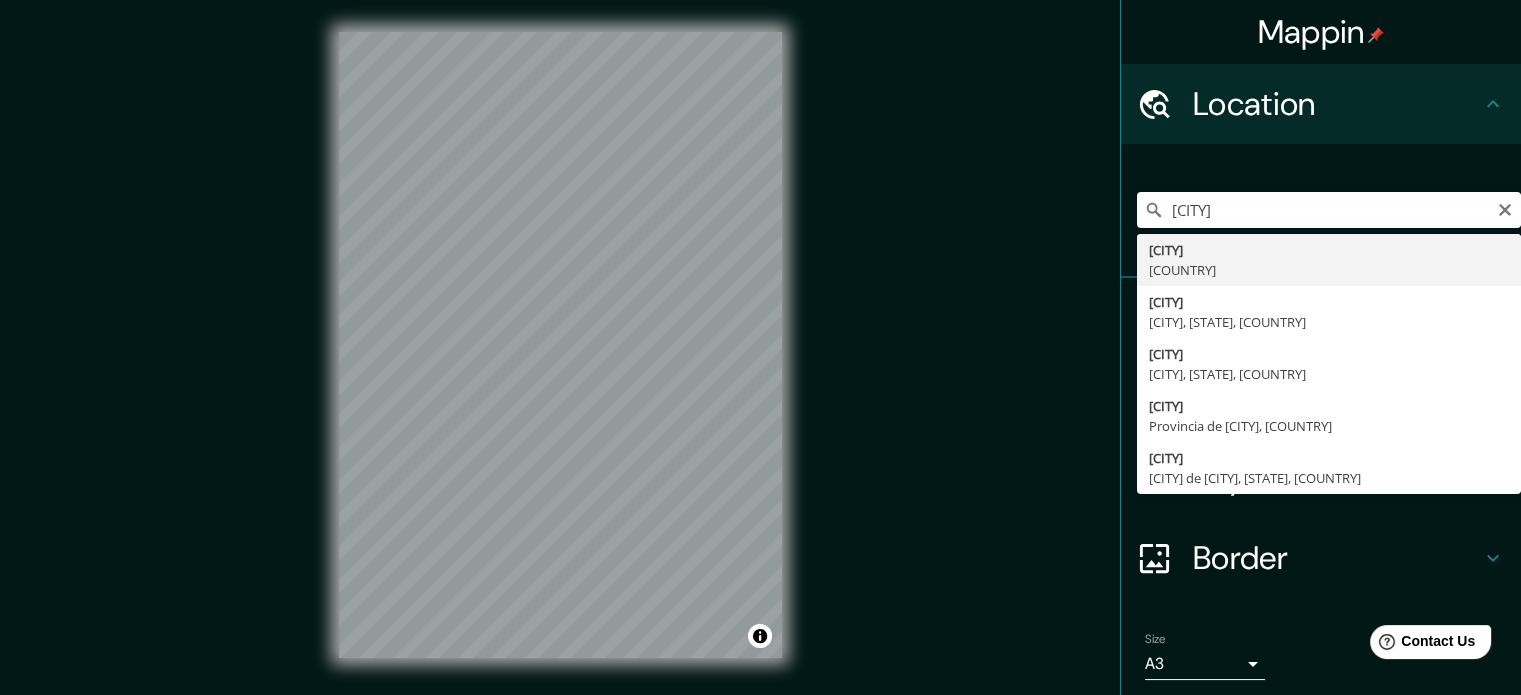 type on "[CITY], [COUNTRY]" 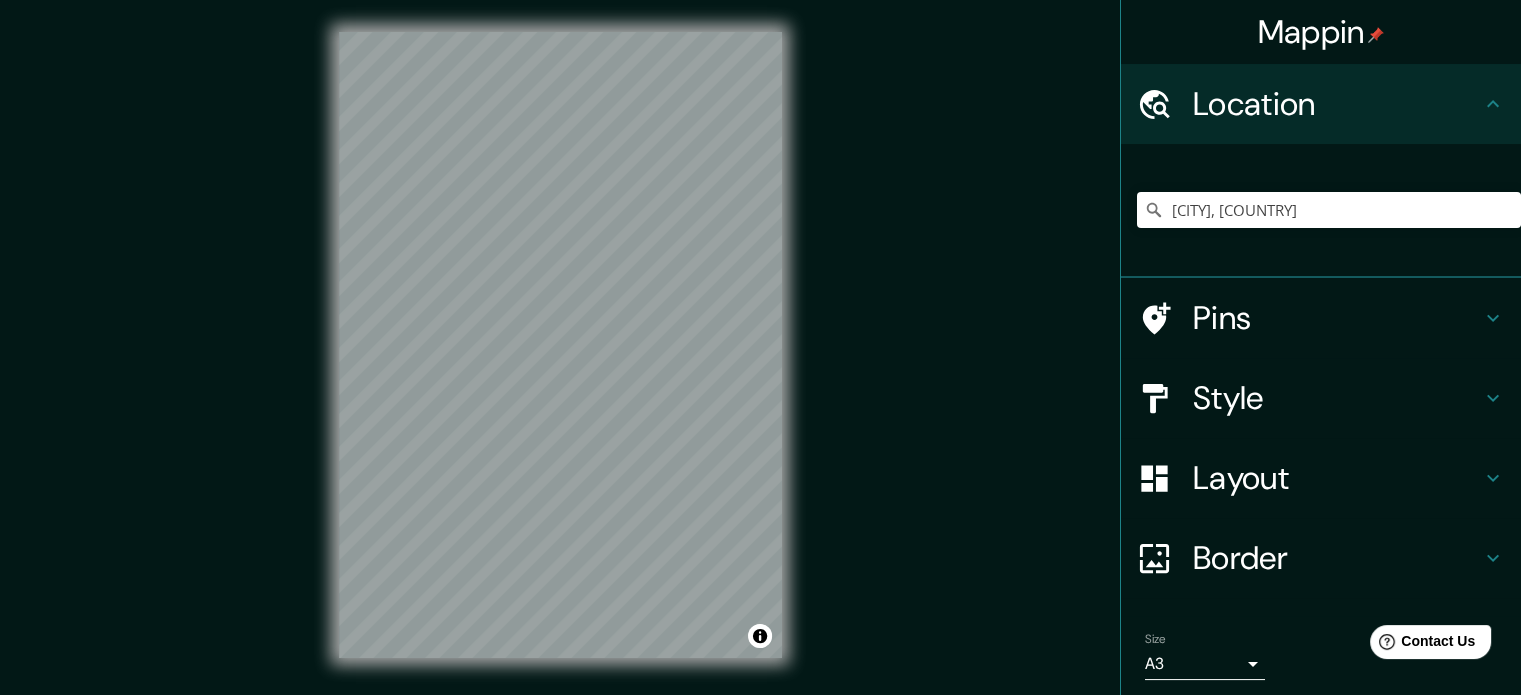 click on "Pins" at bounding box center (1337, 318) 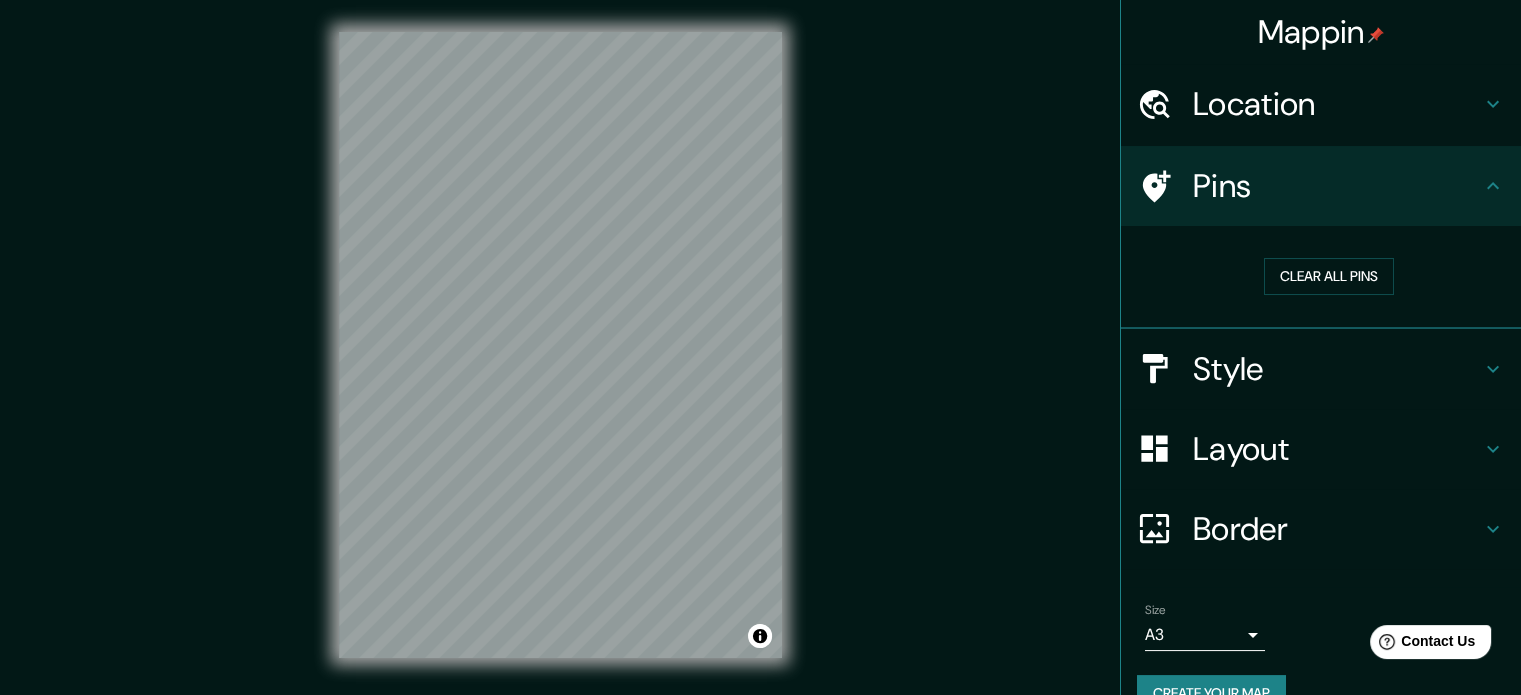 click at bounding box center [1165, 368] 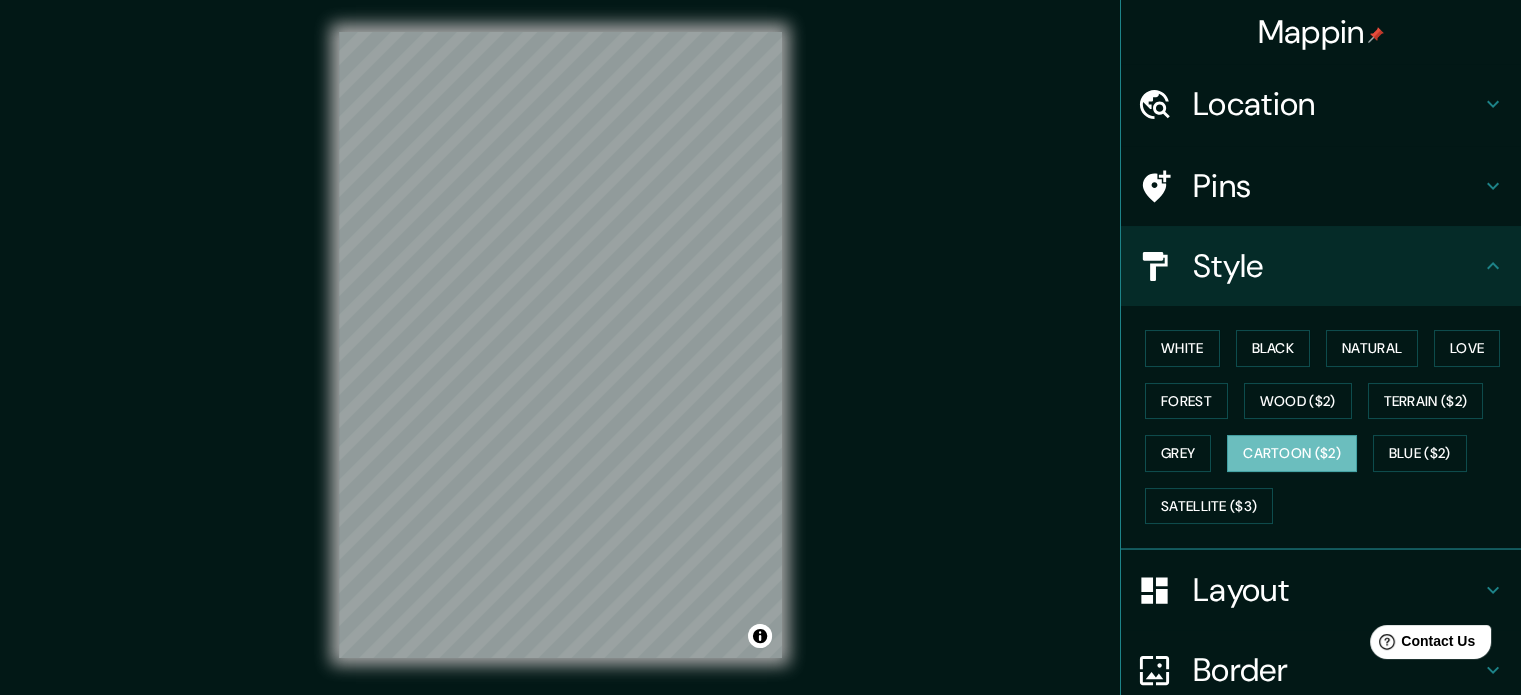 click on "Style" at bounding box center (1337, 266) 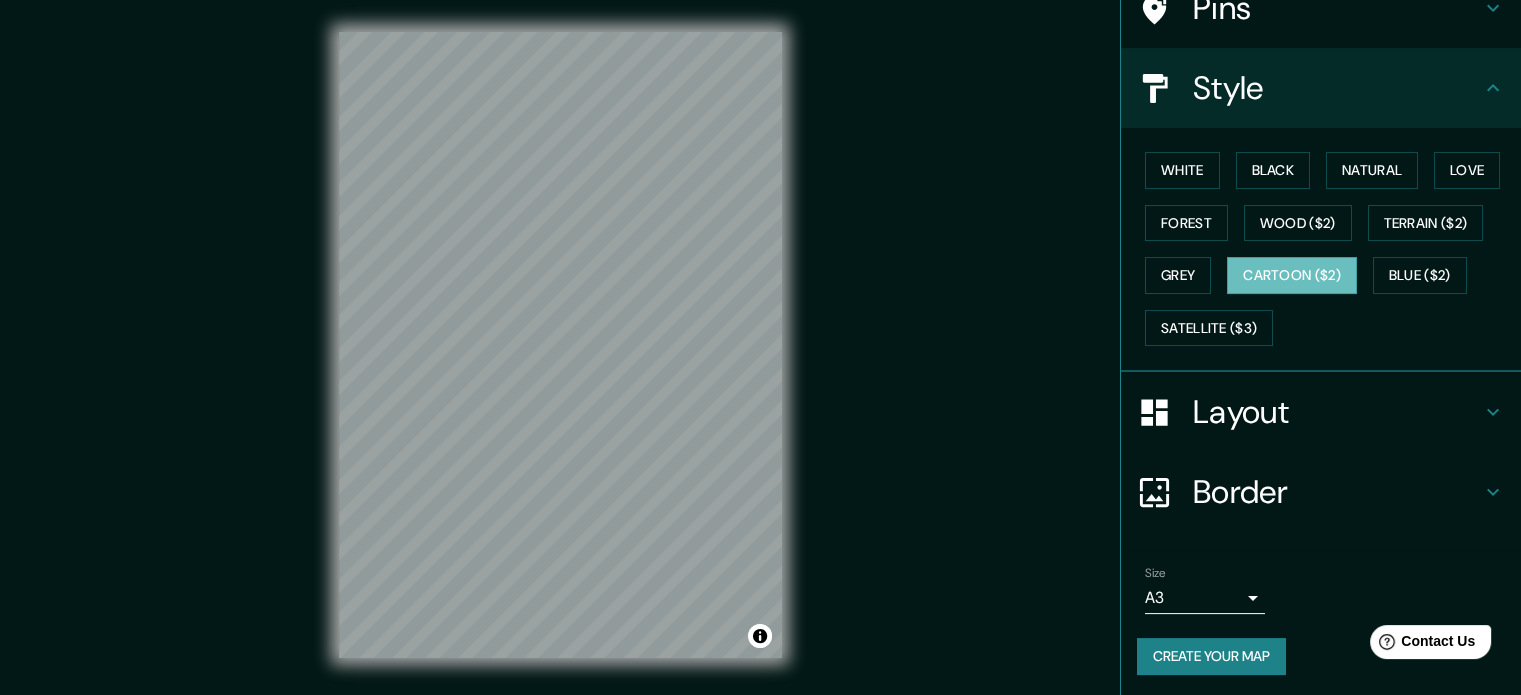 click on "Border" at bounding box center (1337, 492) 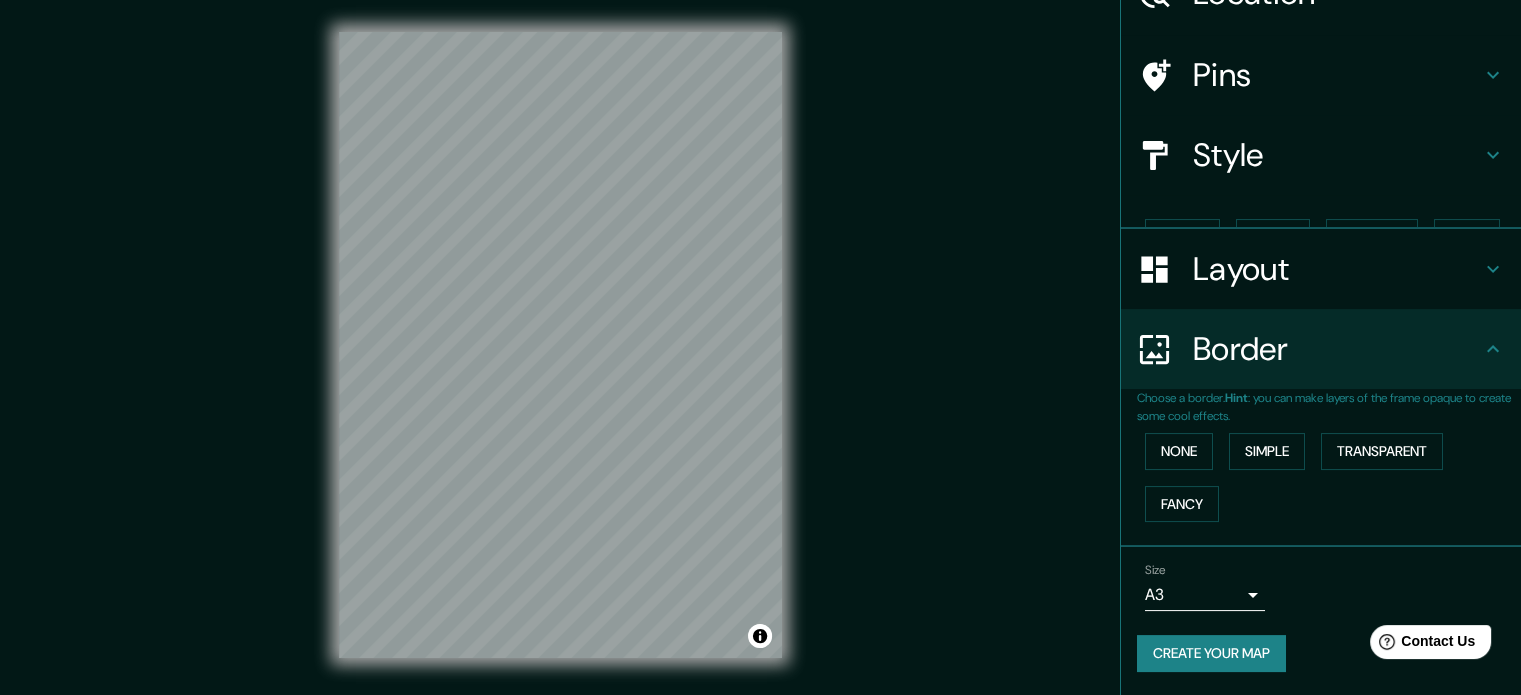 scroll, scrollTop: 76, scrollLeft: 0, axis: vertical 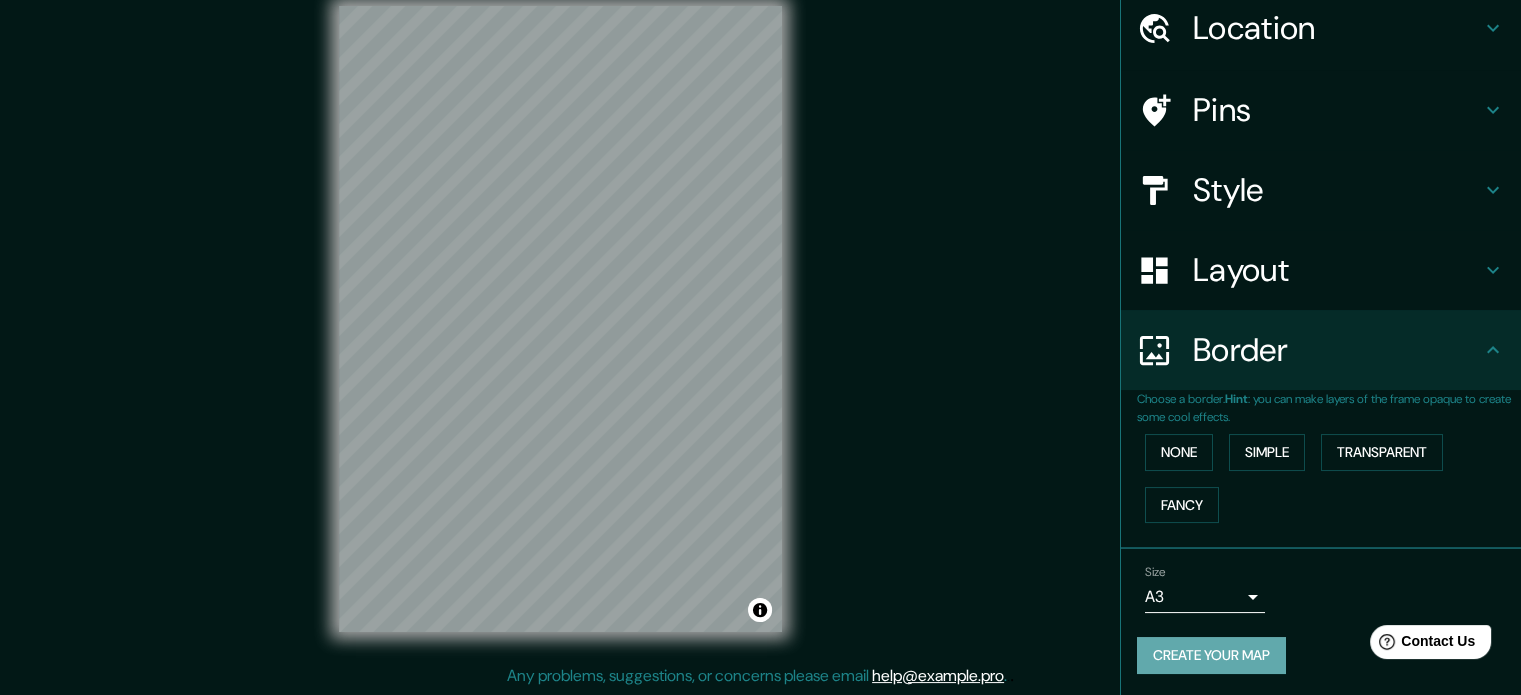 click on "Create your map" at bounding box center (1211, 655) 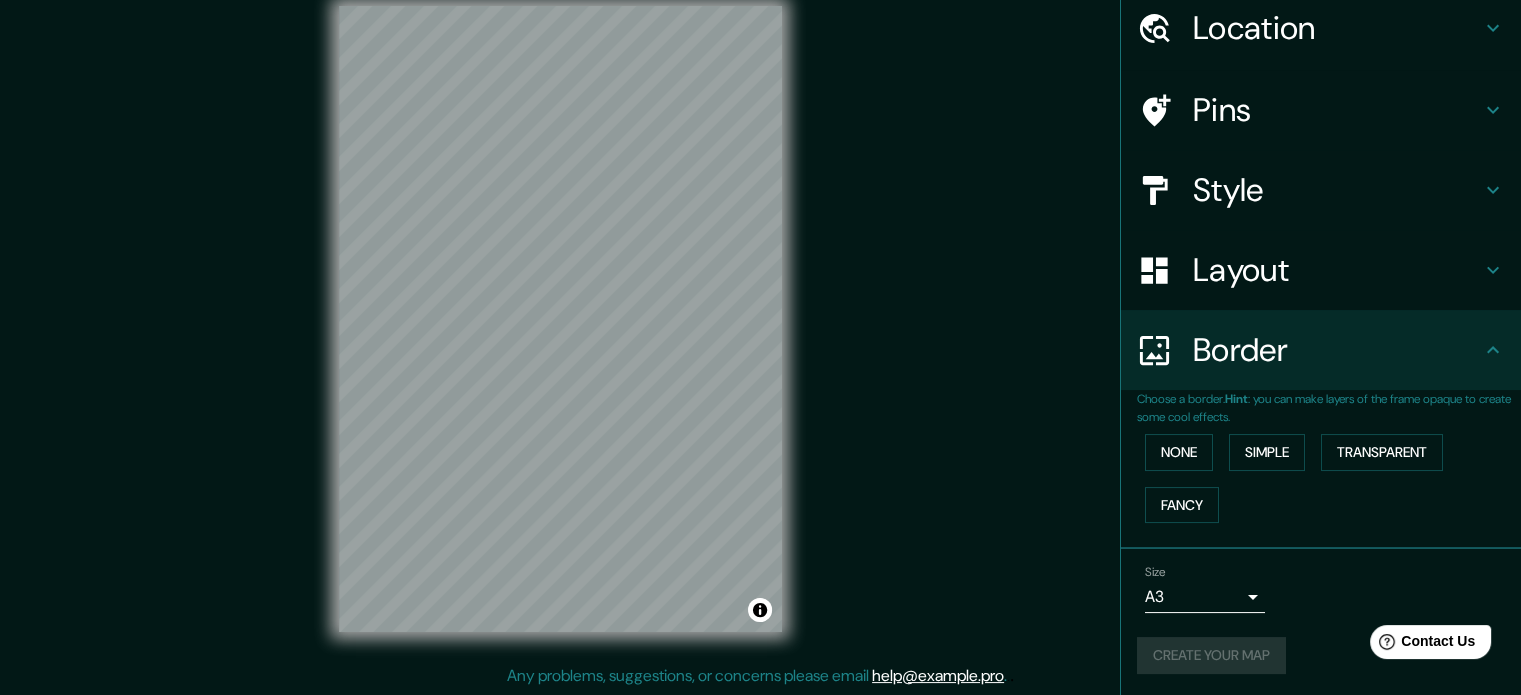 click on "Create your map" at bounding box center [1321, 655] 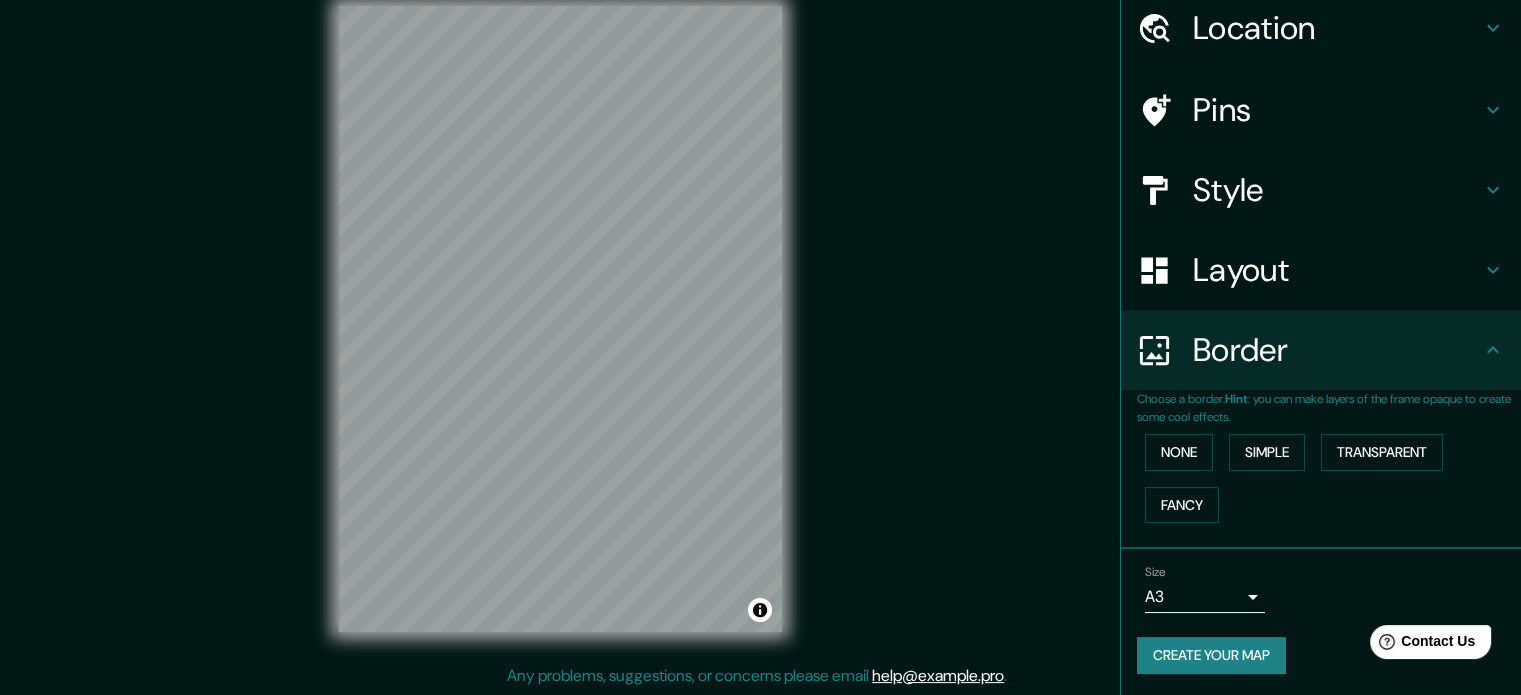 drag, startPoint x: 985, startPoint y: 464, endPoint x: 999, endPoint y: 465, distance: 14.035668 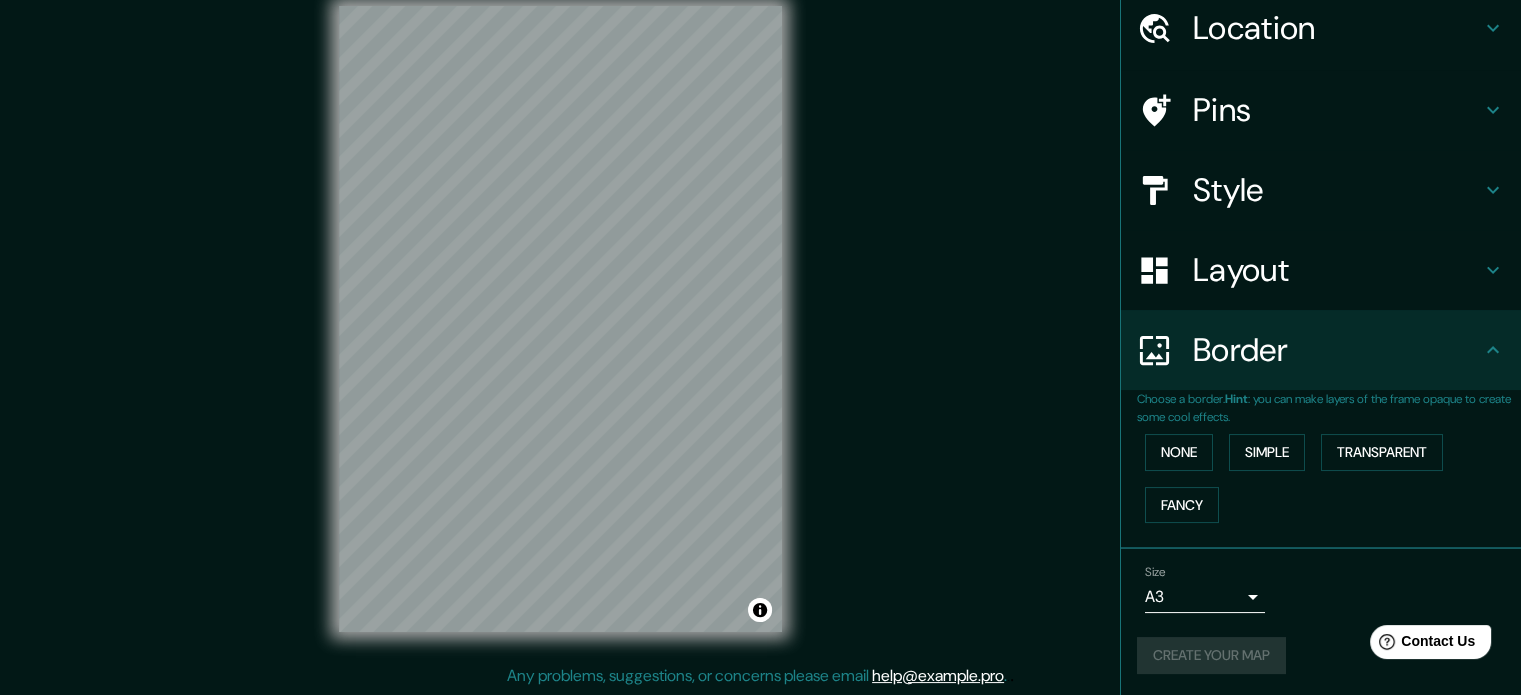 click on "Create your map" at bounding box center [1321, 655] 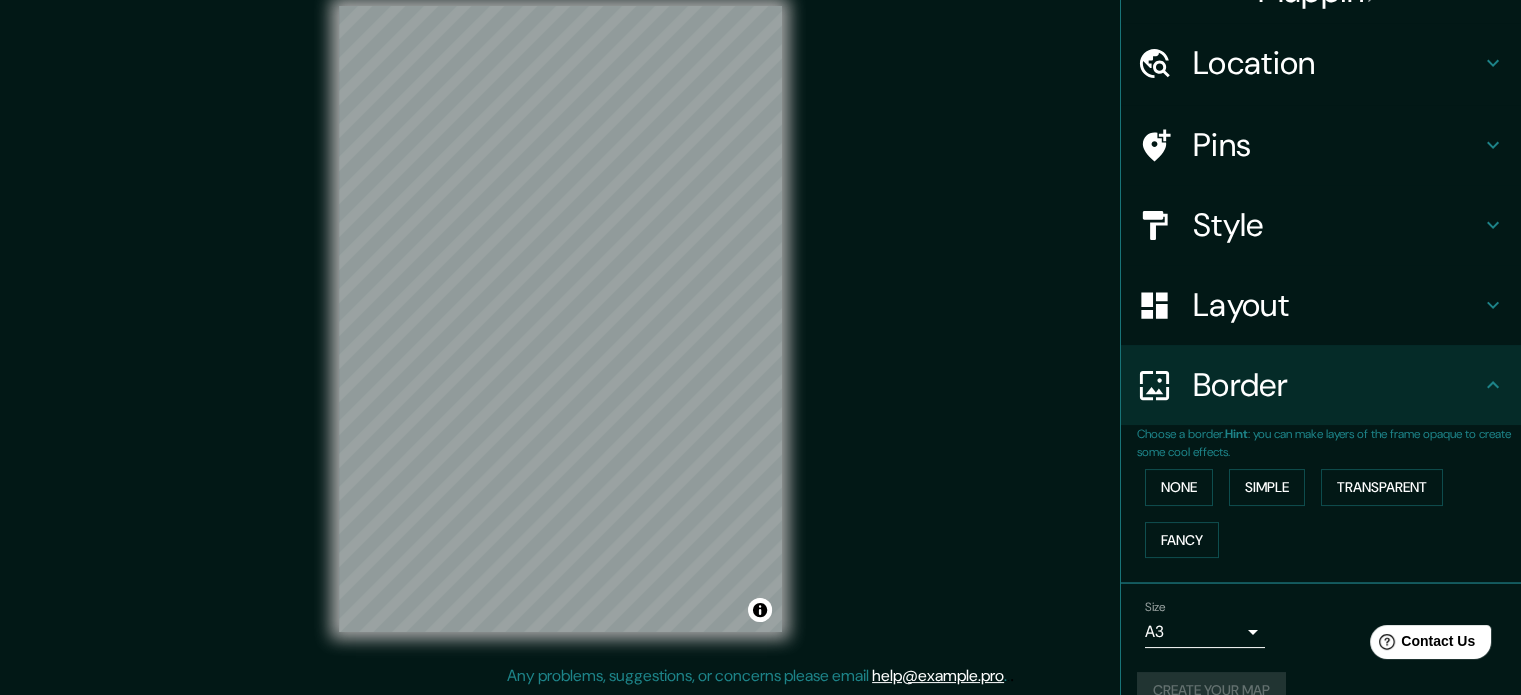 scroll, scrollTop: 0, scrollLeft: 0, axis: both 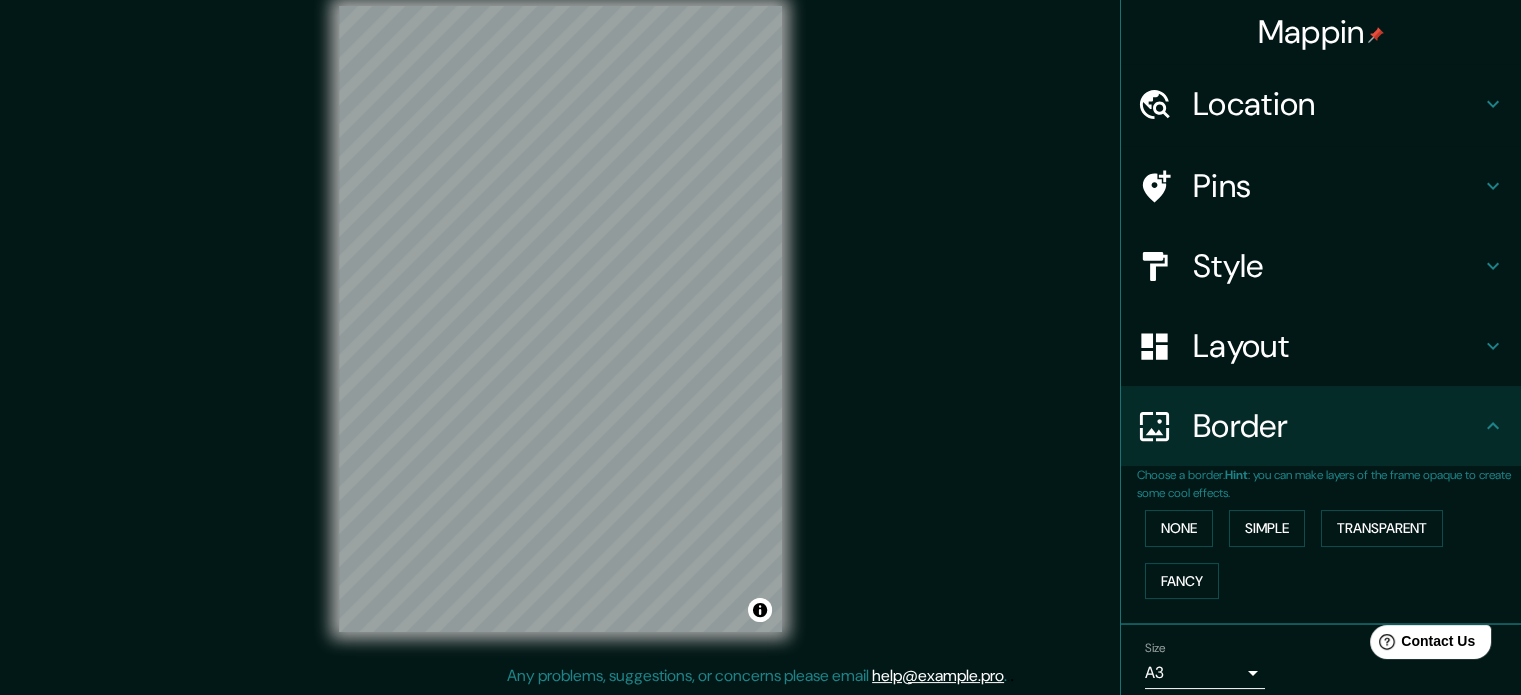 click on "Mappin" at bounding box center [1321, 32] 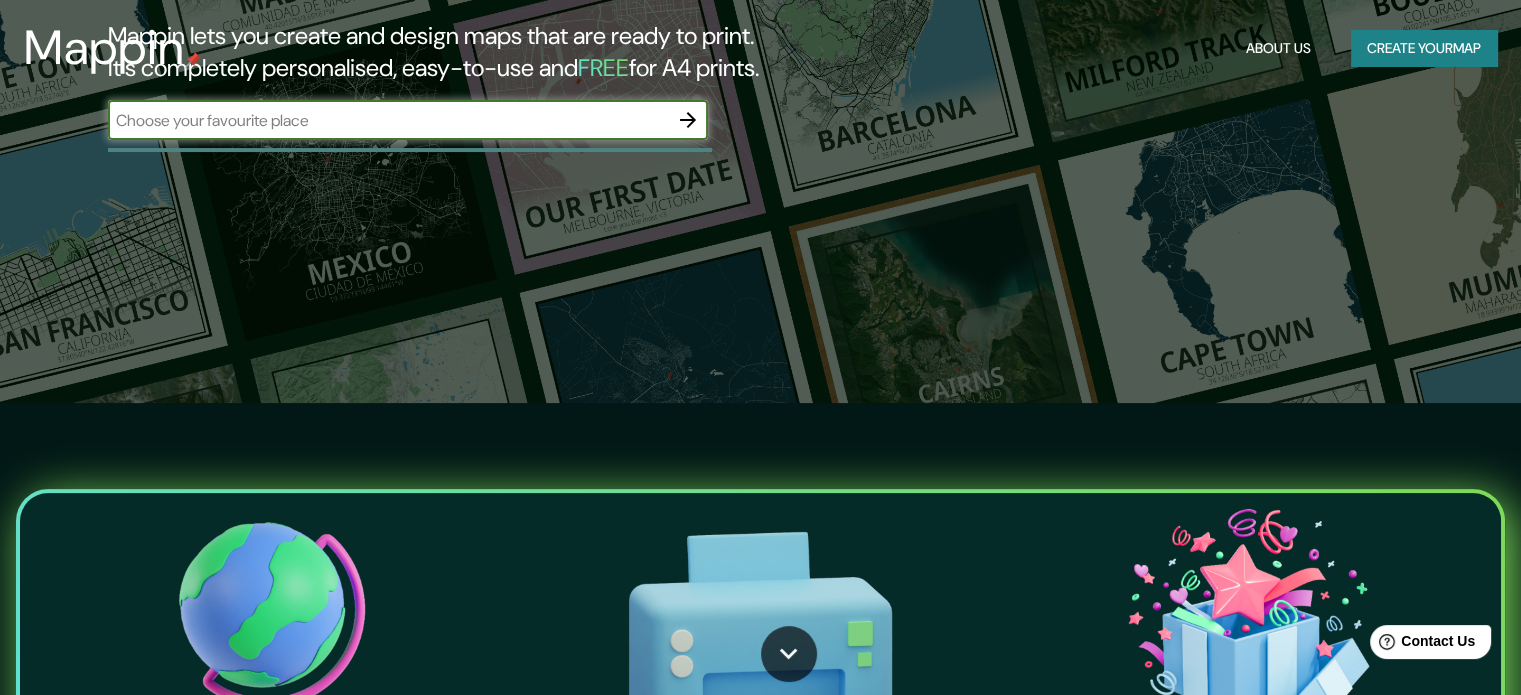 scroll, scrollTop: 333, scrollLeft: 0, axis: vertical 